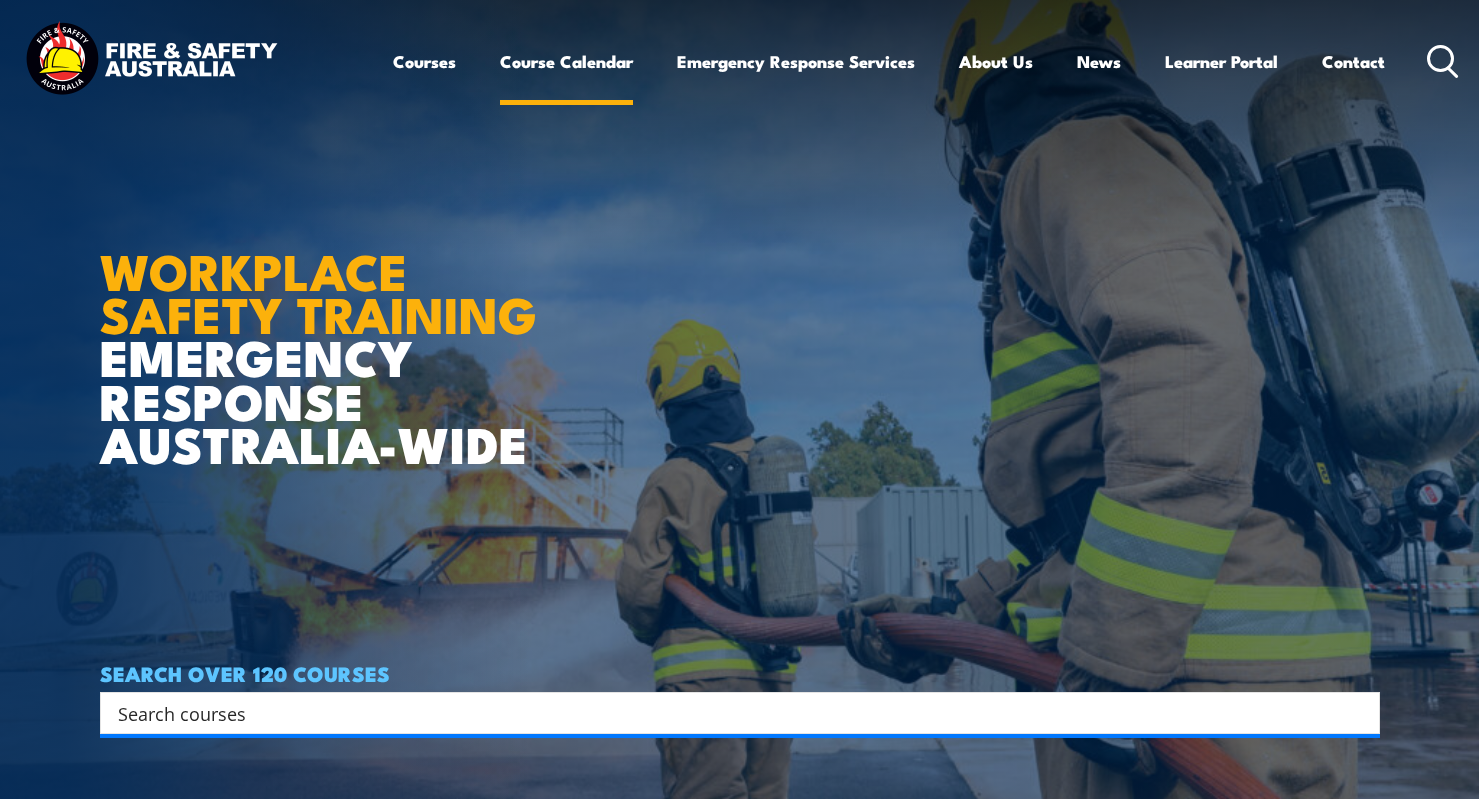 scroll, scrollTop: 0, scrollLeft: 0, axis: both 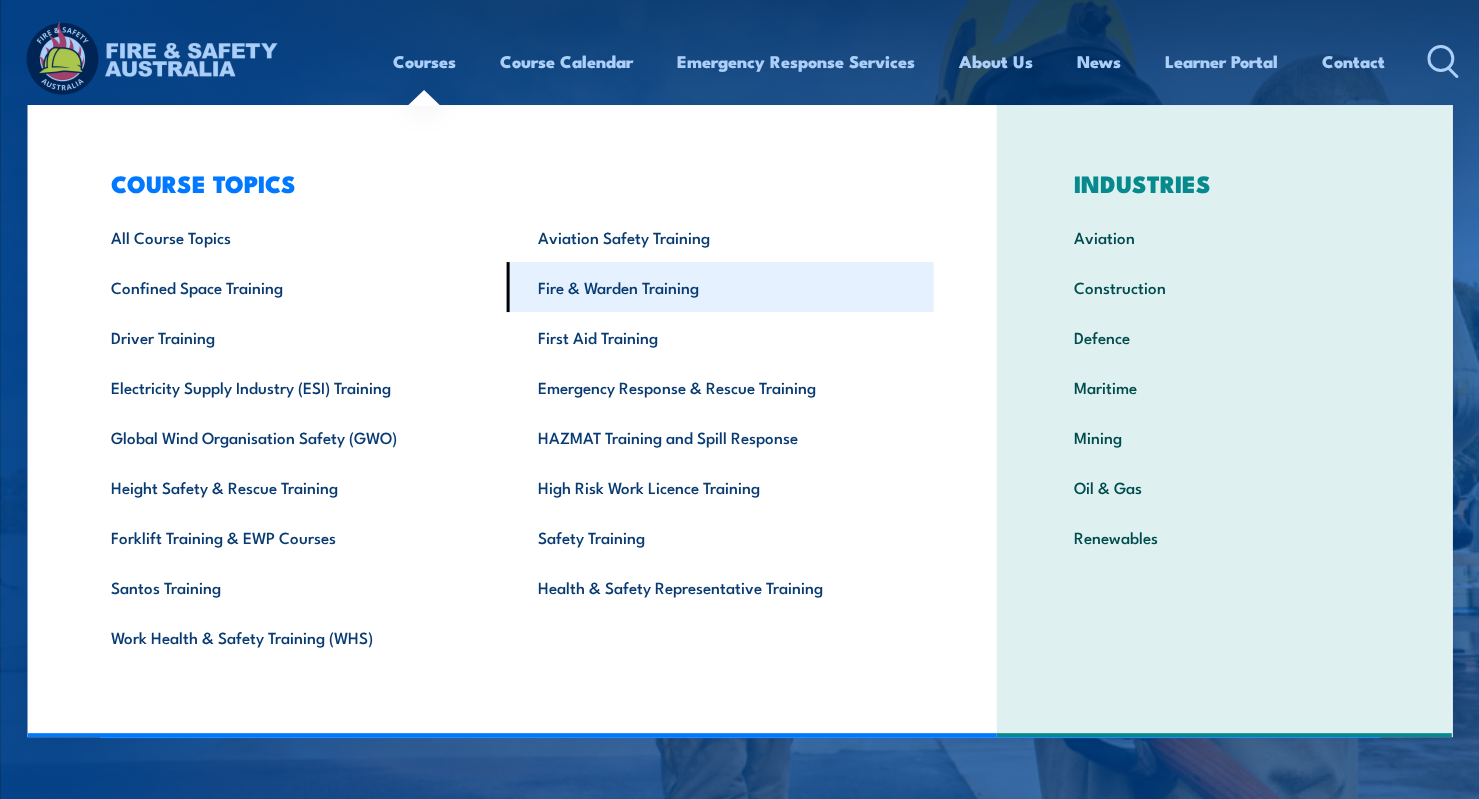 click on "Fire & Warden Training" at bounding box center (720, 287) 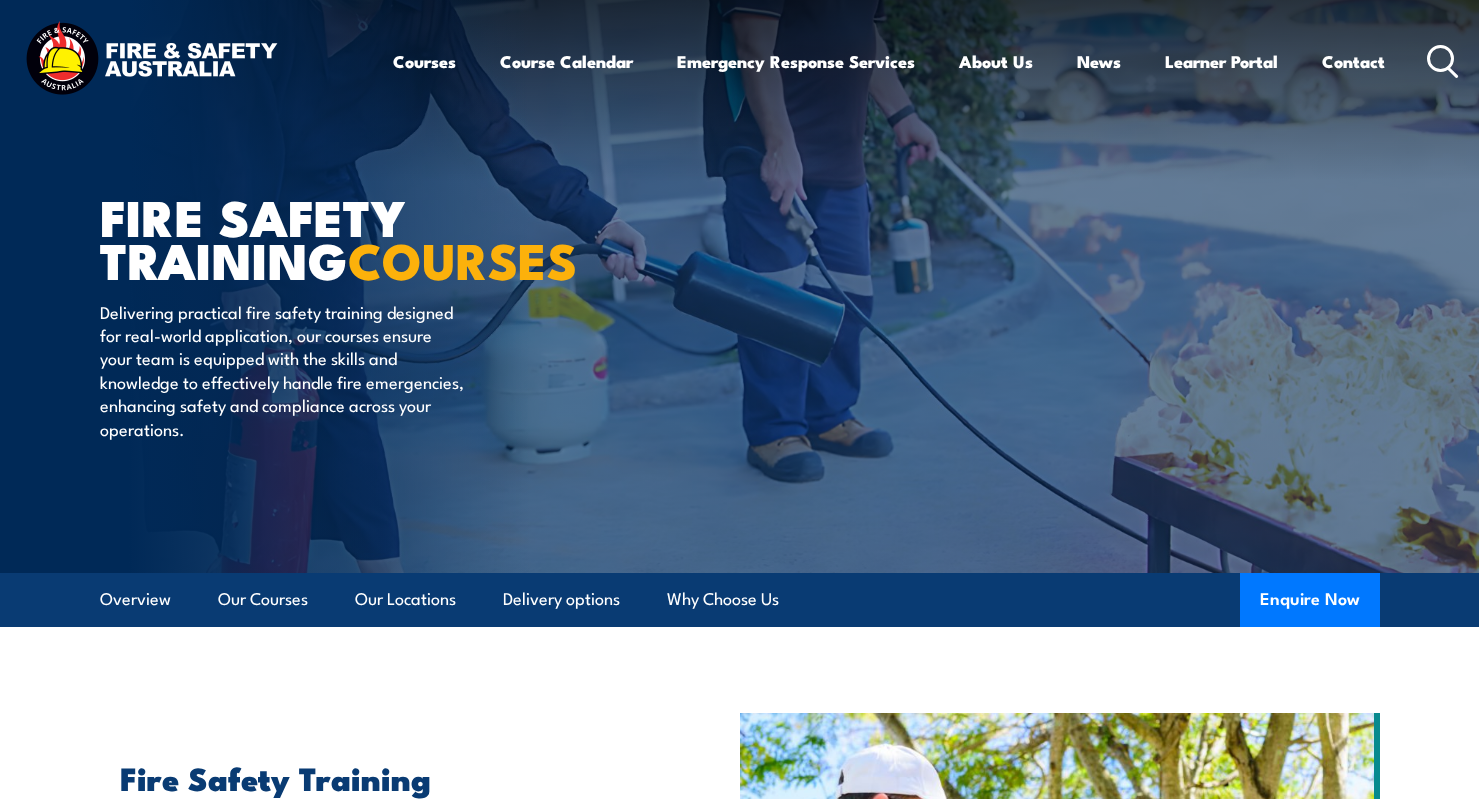 scroll, scrollTop: 0, scrollLeft: 0, axis: both 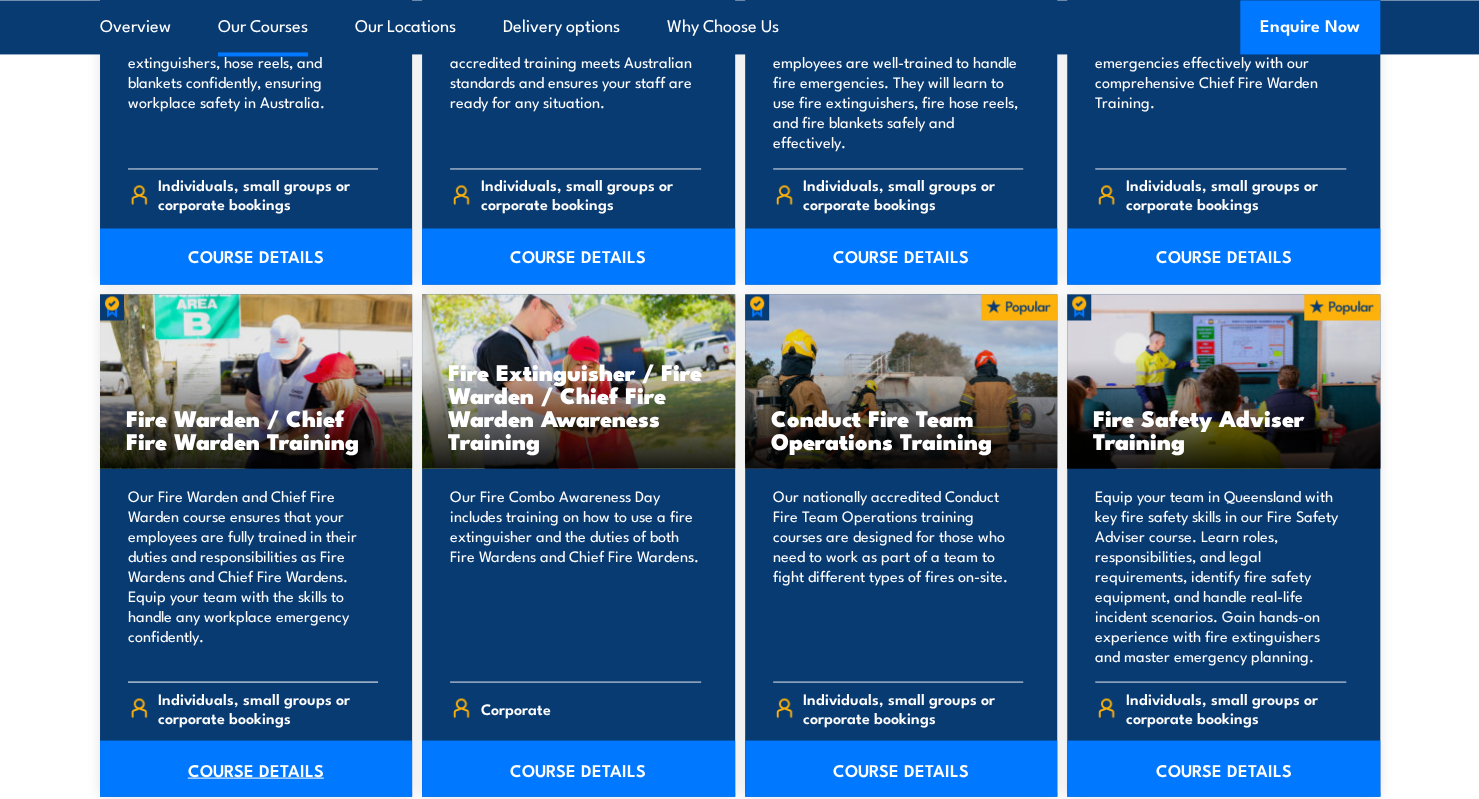 click on "COURSE DETAILS" at bounding box center (256, 768) 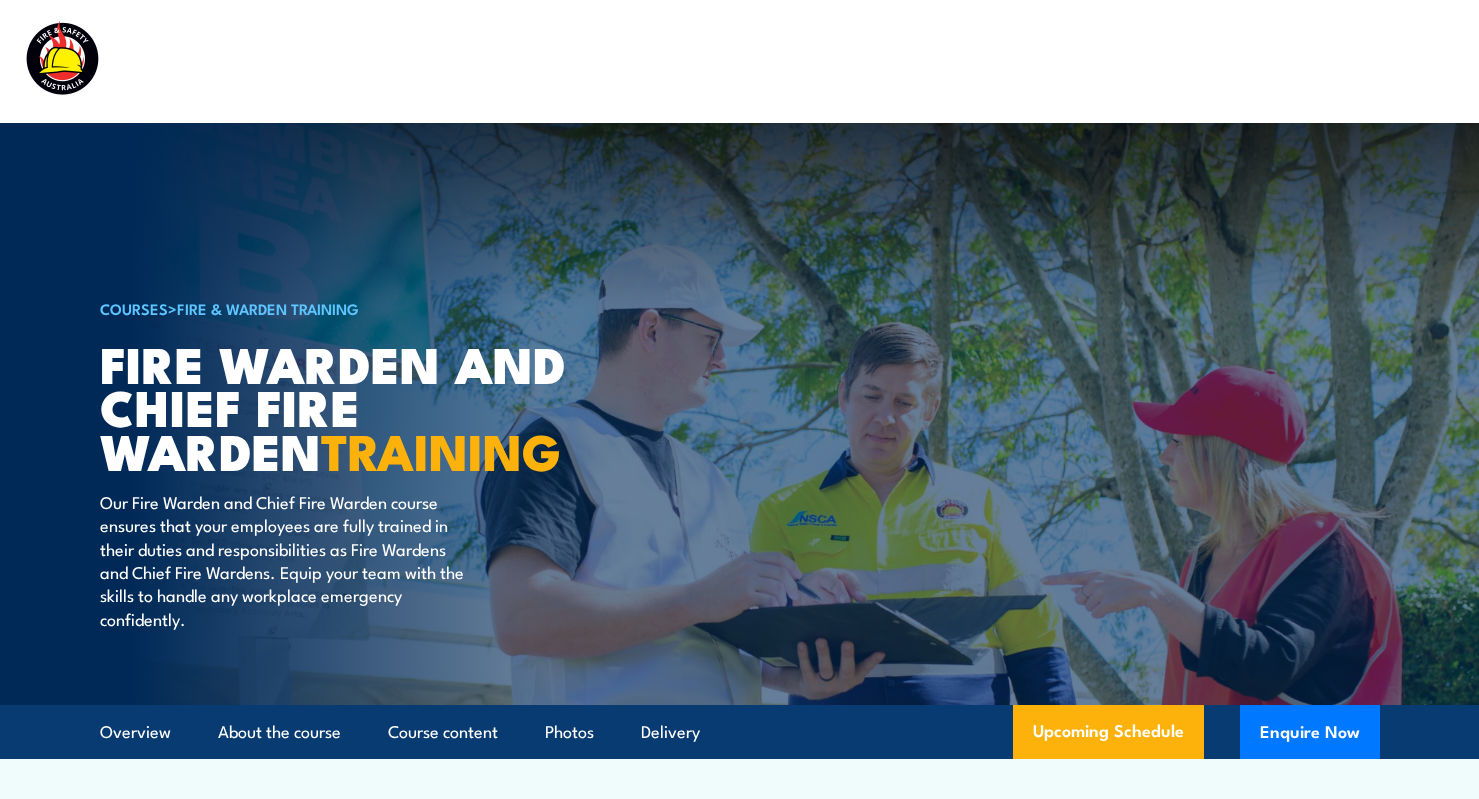 scroll, scrollTop: 0, scrollLeft: 0, axis: both 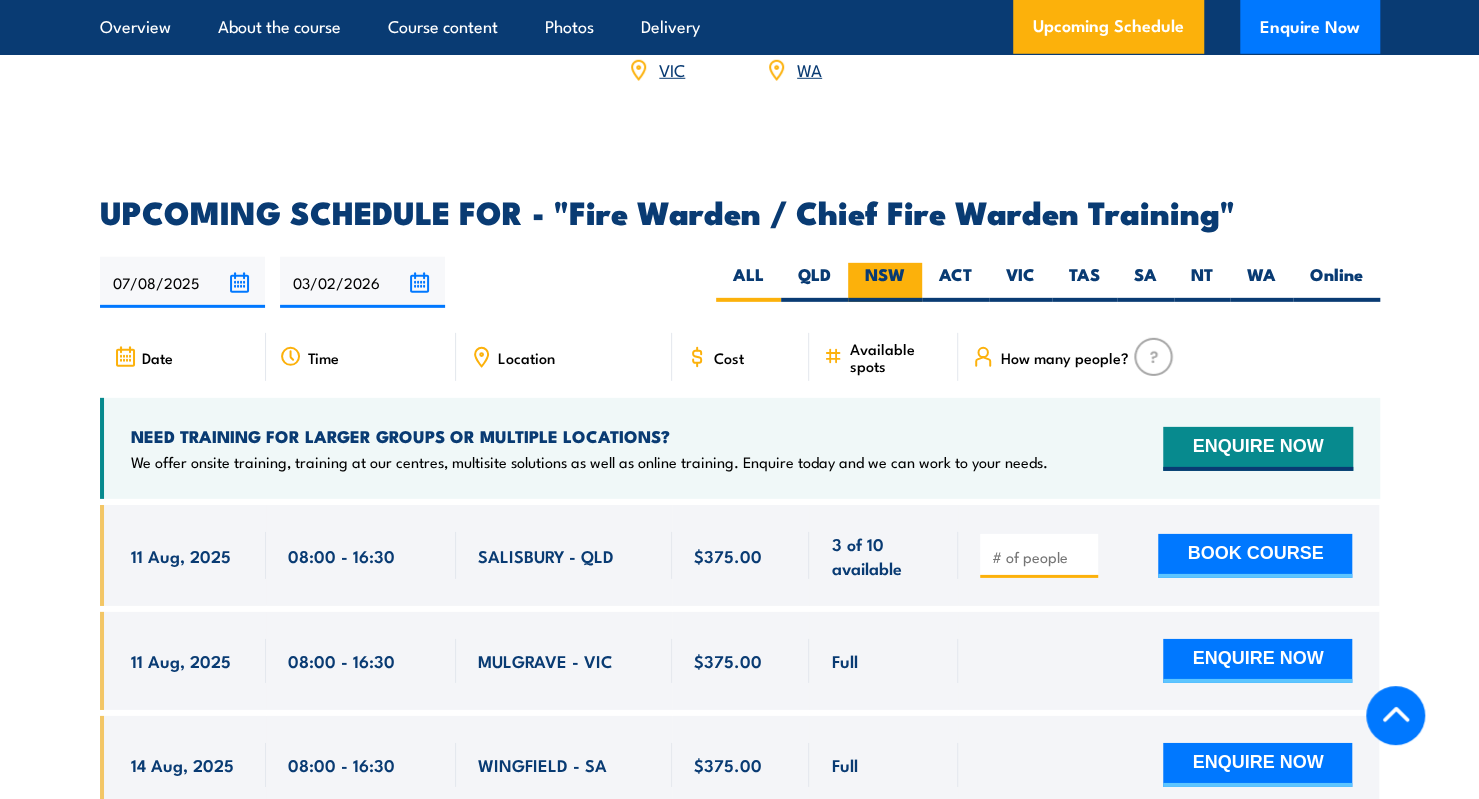 click on "NSW" at bounding box center (885, 282) 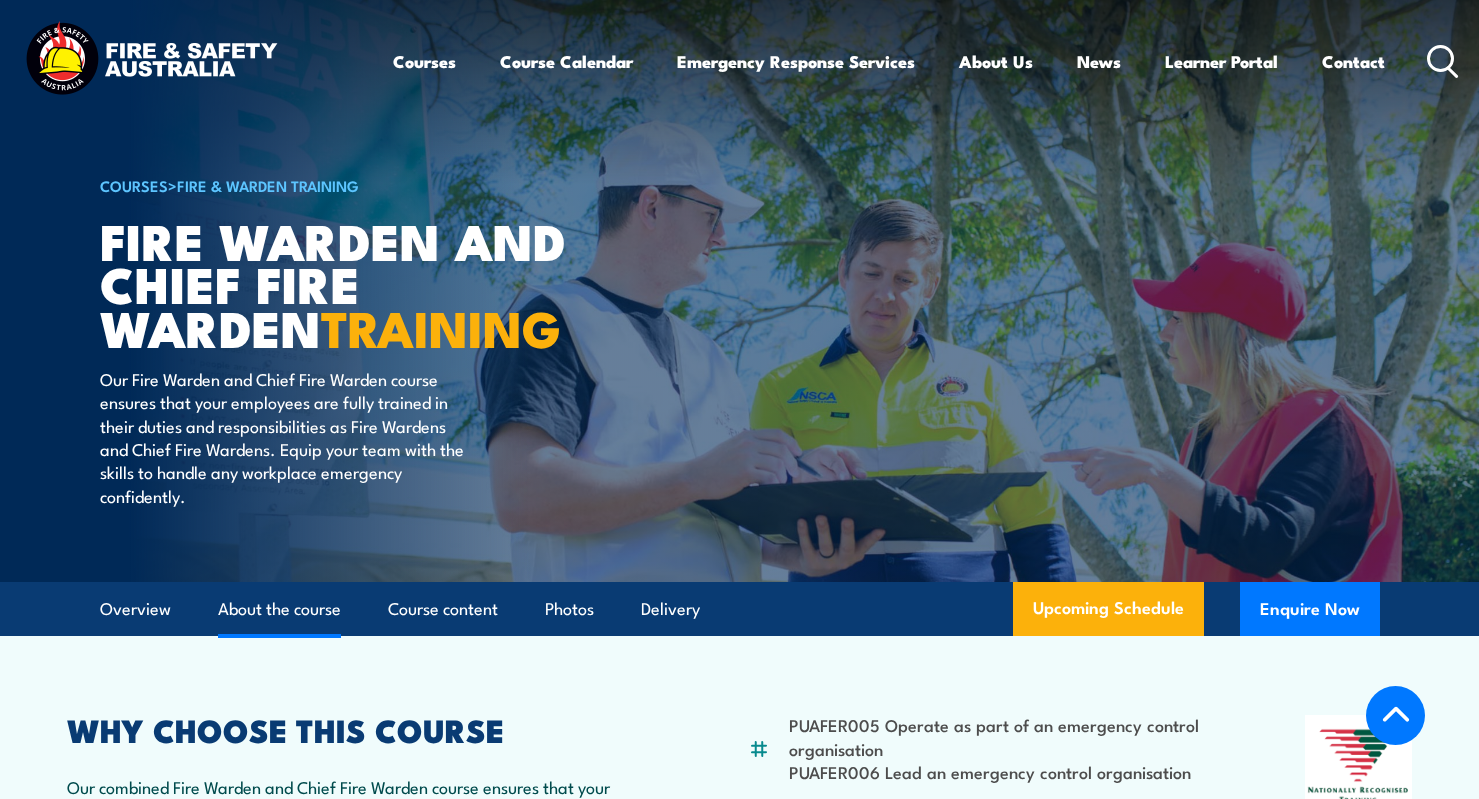 scroll, scrollTop: 3340, scrollLeft: 0, axis: vertical 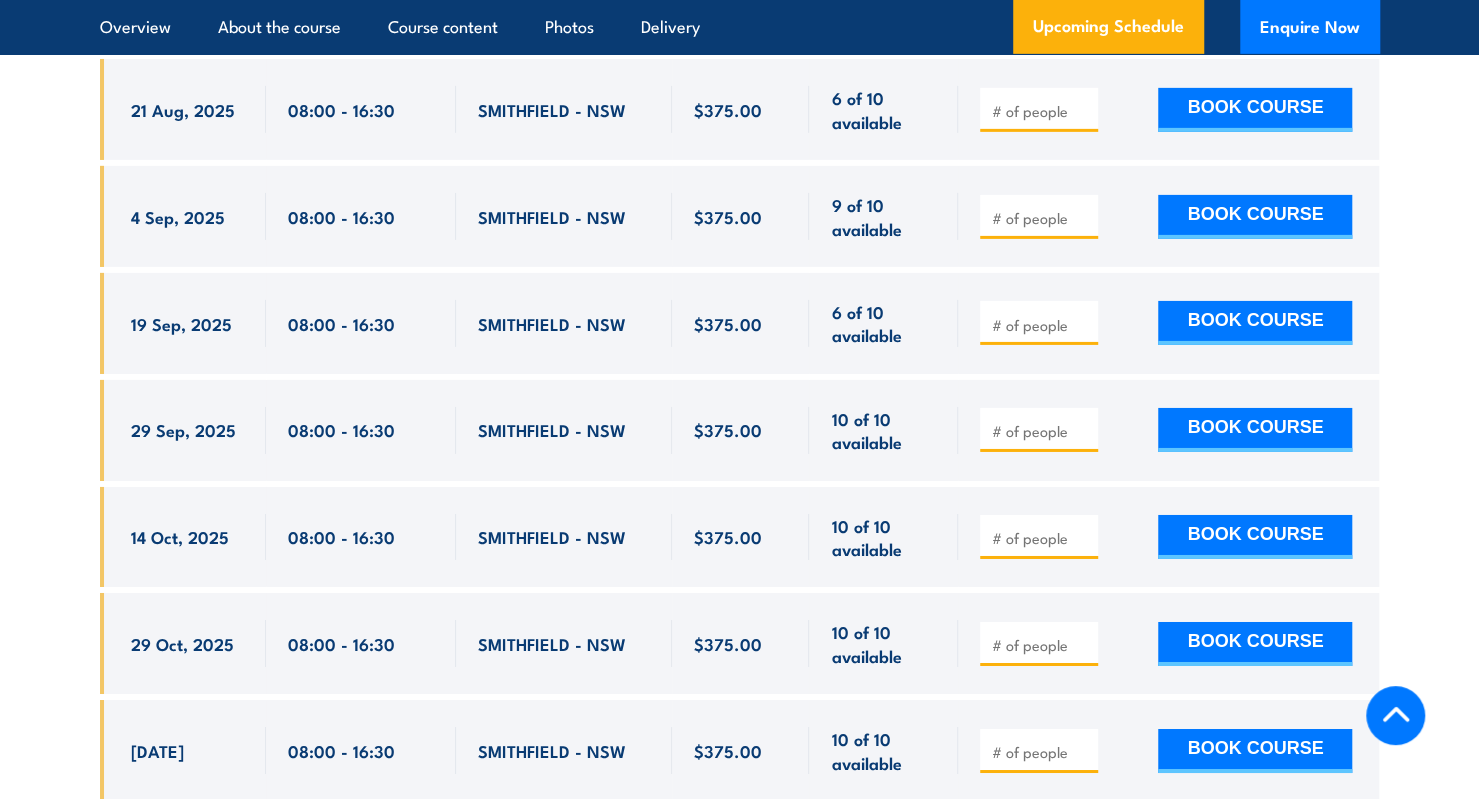 click on "SMITHFIELD - NSW" at bounding box center [564, 430] 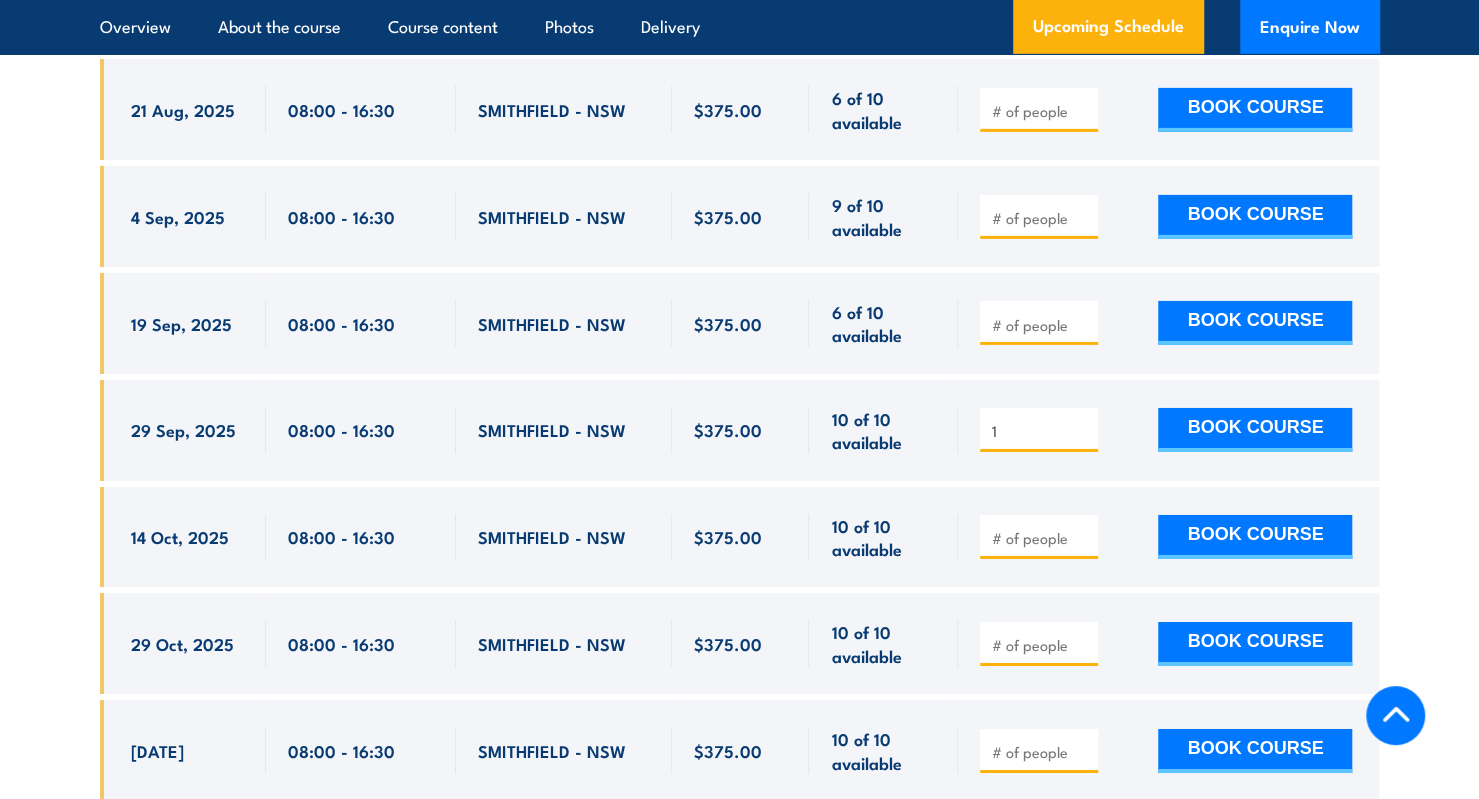 type on "1" 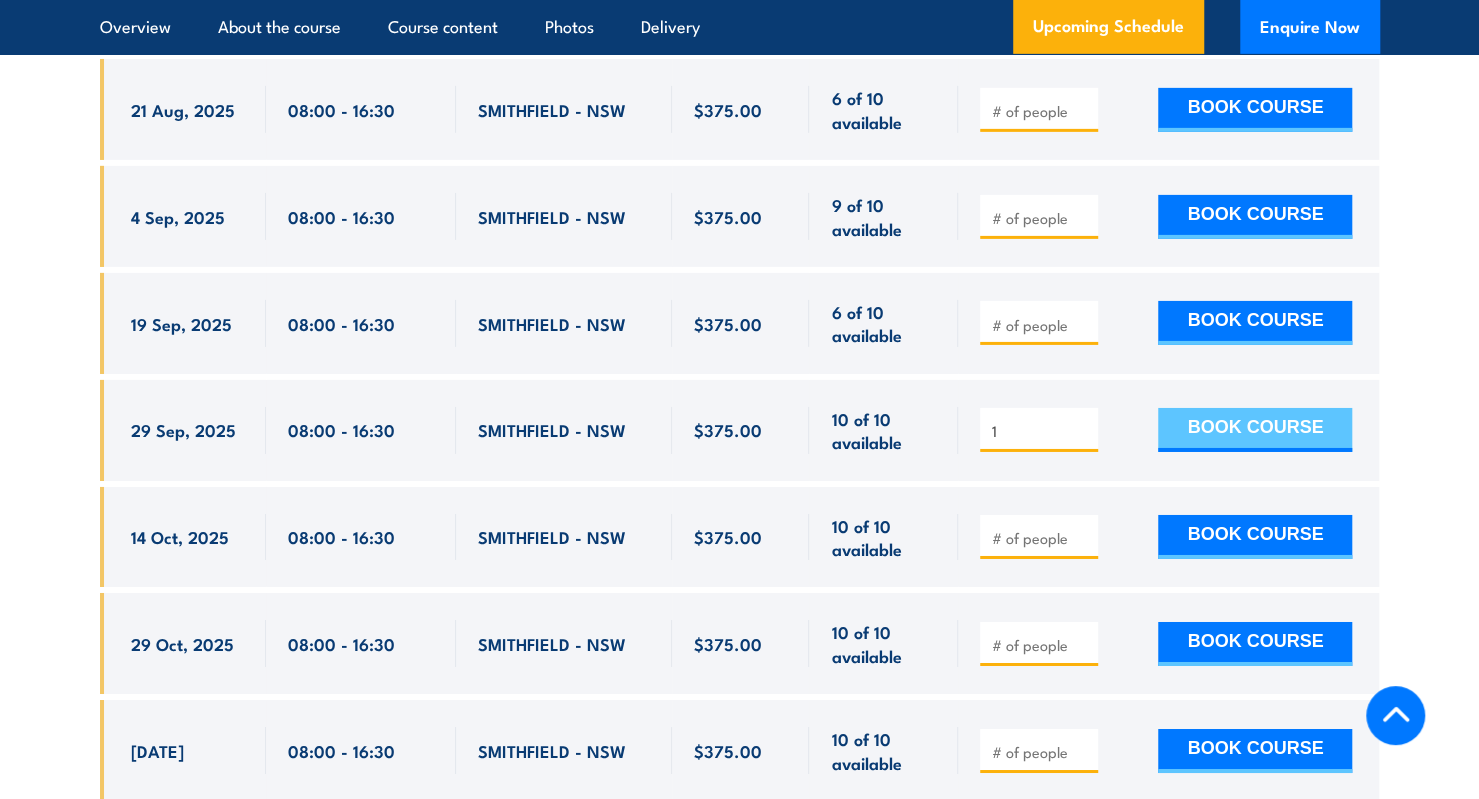 click on "BOOK COURSE" at bounding box center (1255, 430) 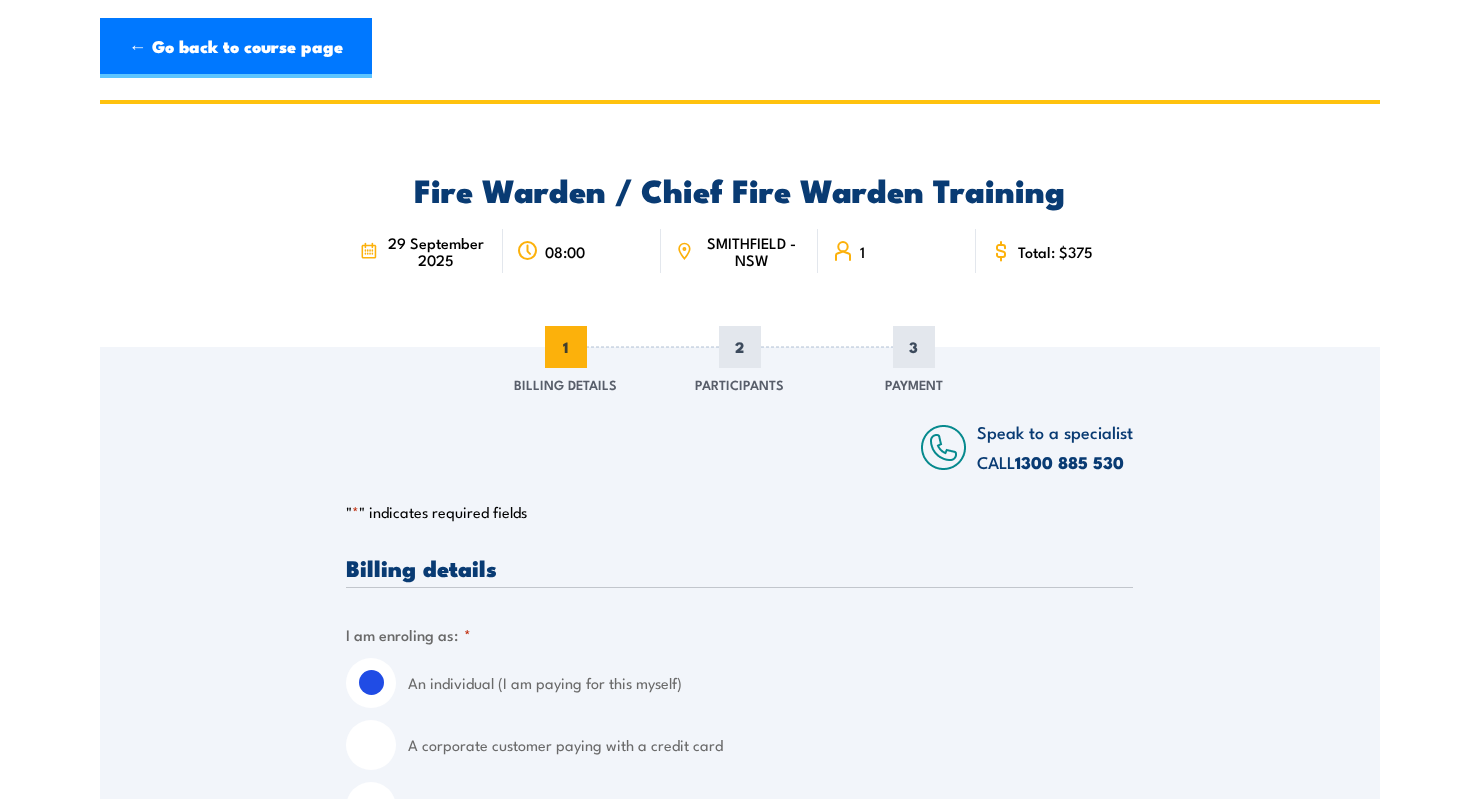 scroll, scrollTop: 0, scrollLeft: 0, axis: both 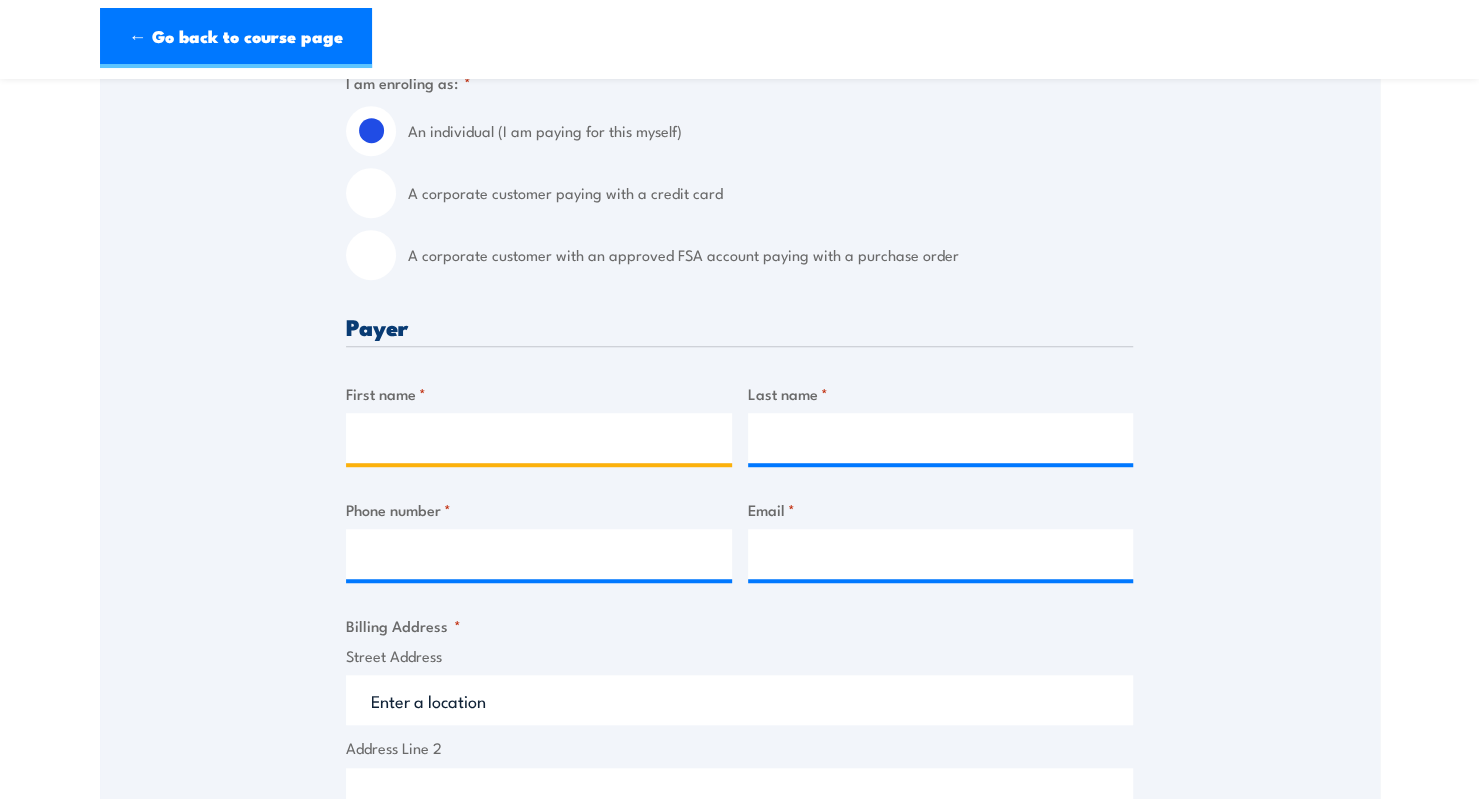 click on "First name *" at bounding box center (539, 438) 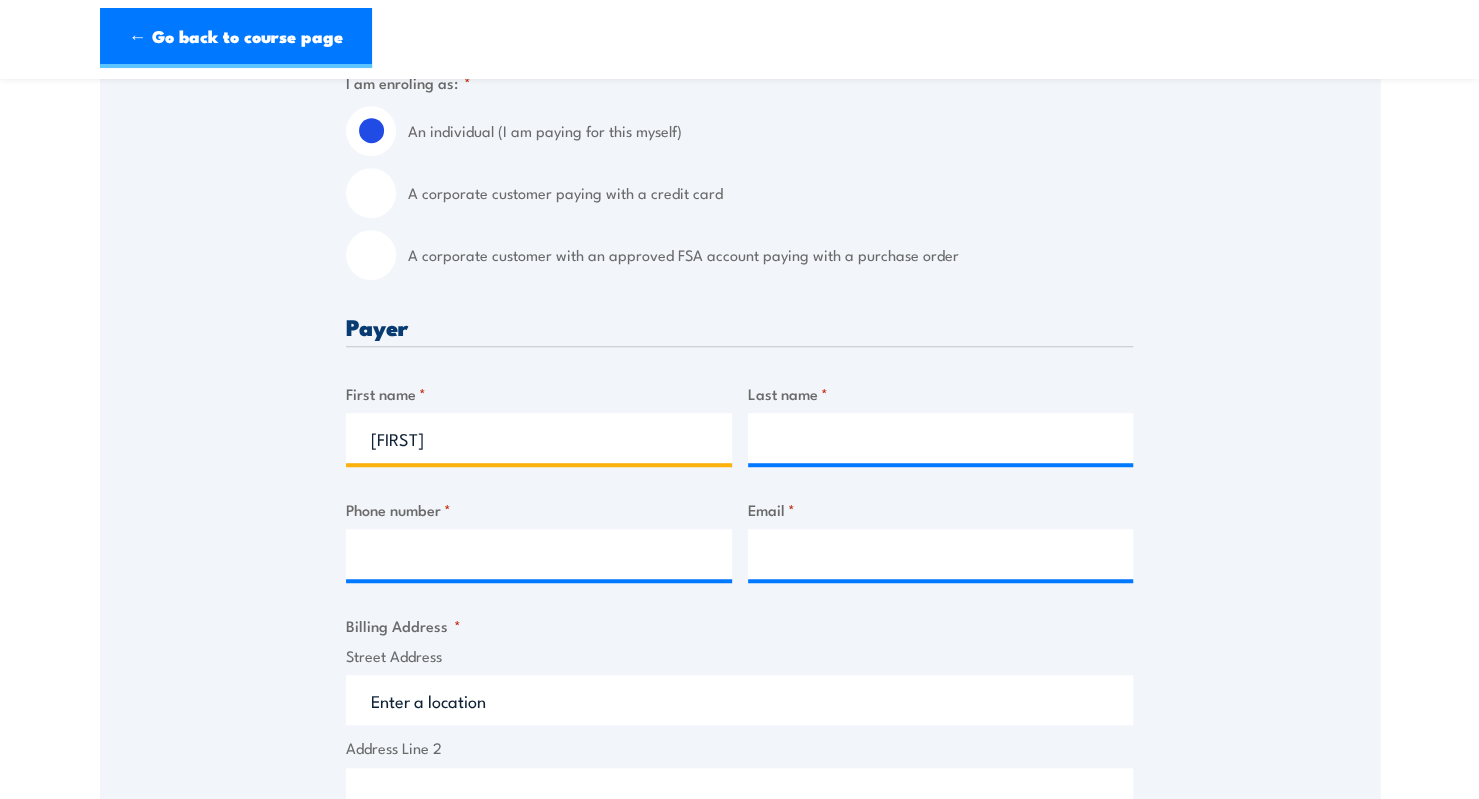 type on "Francis" 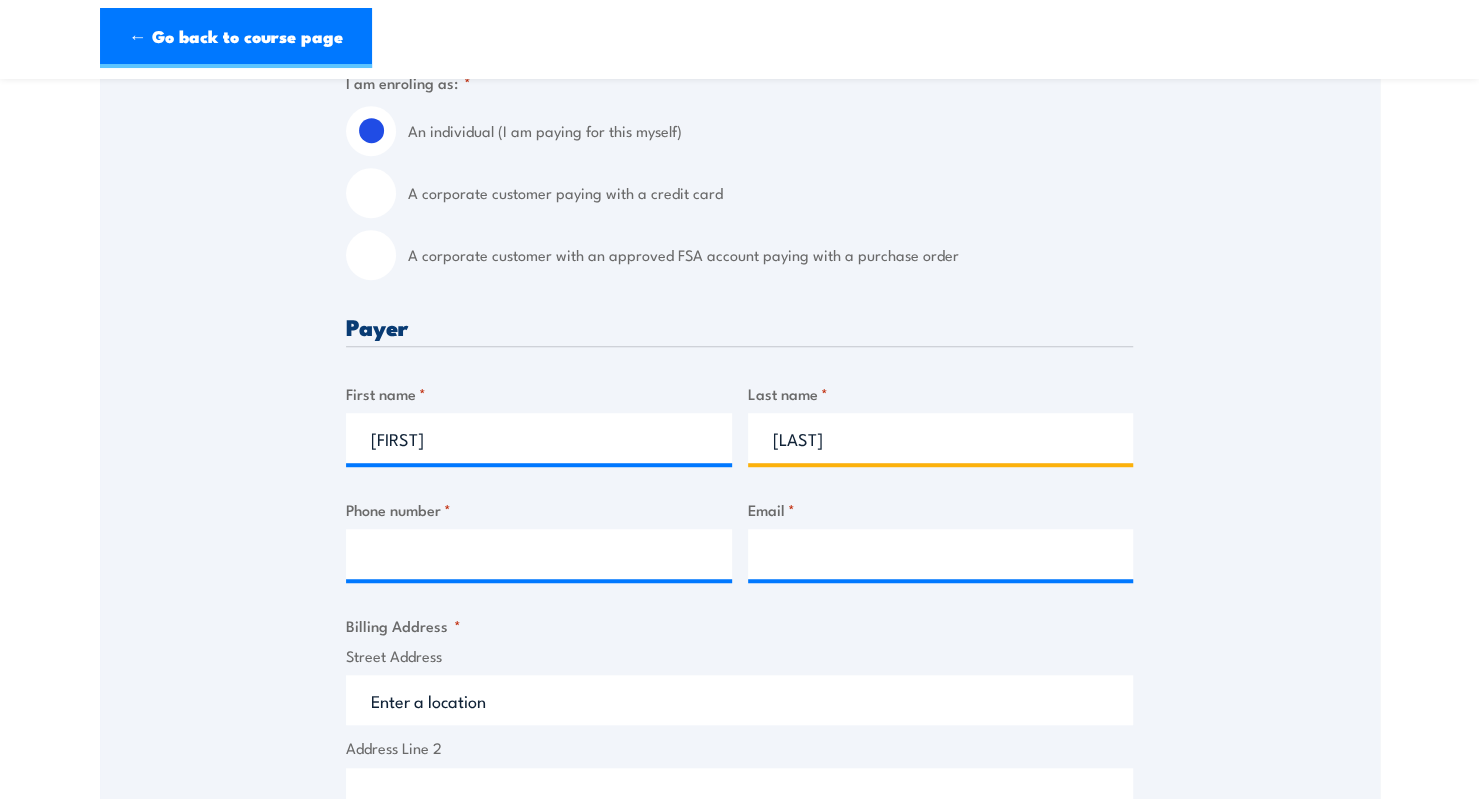 type on "Smith" 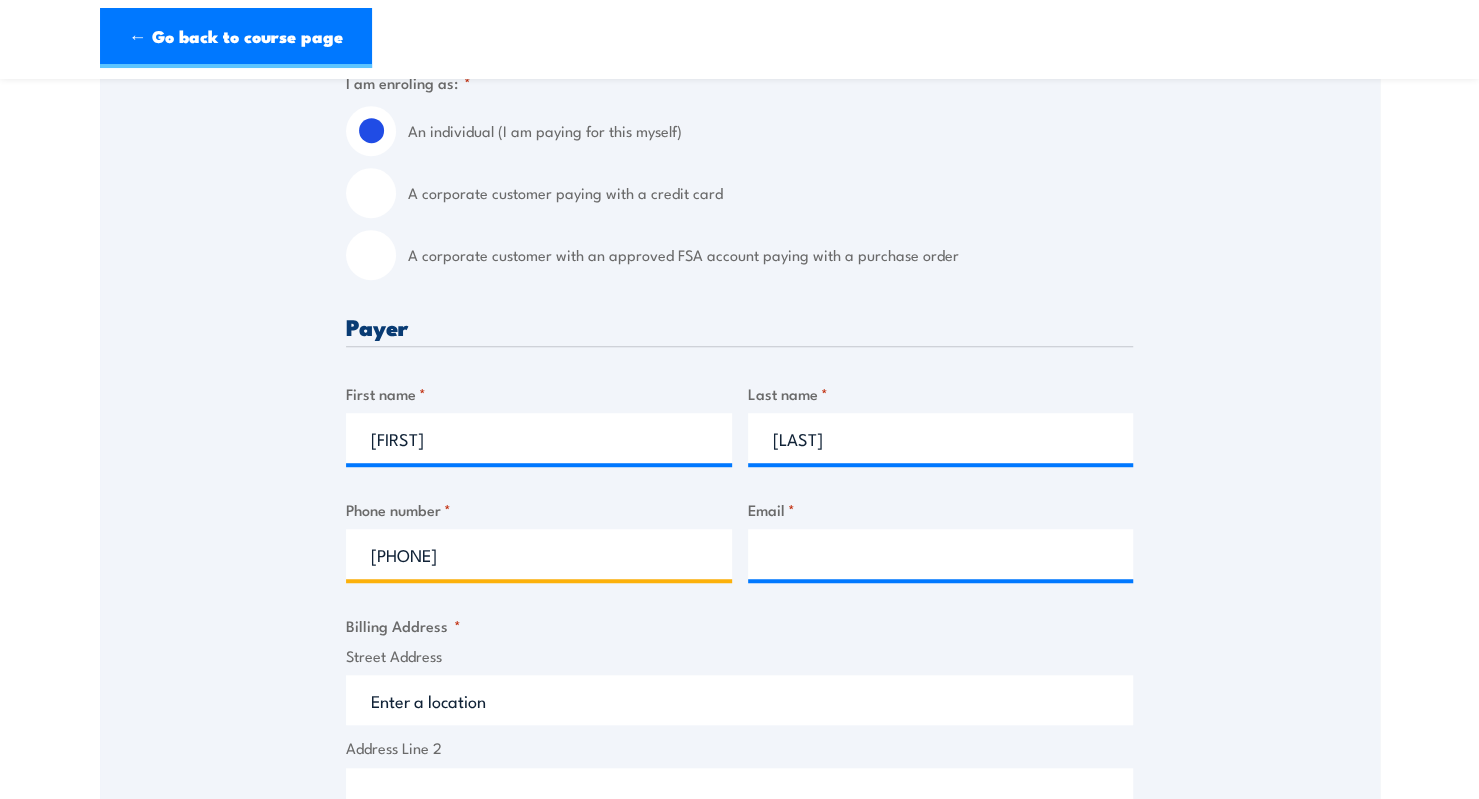 type on "0437223038" 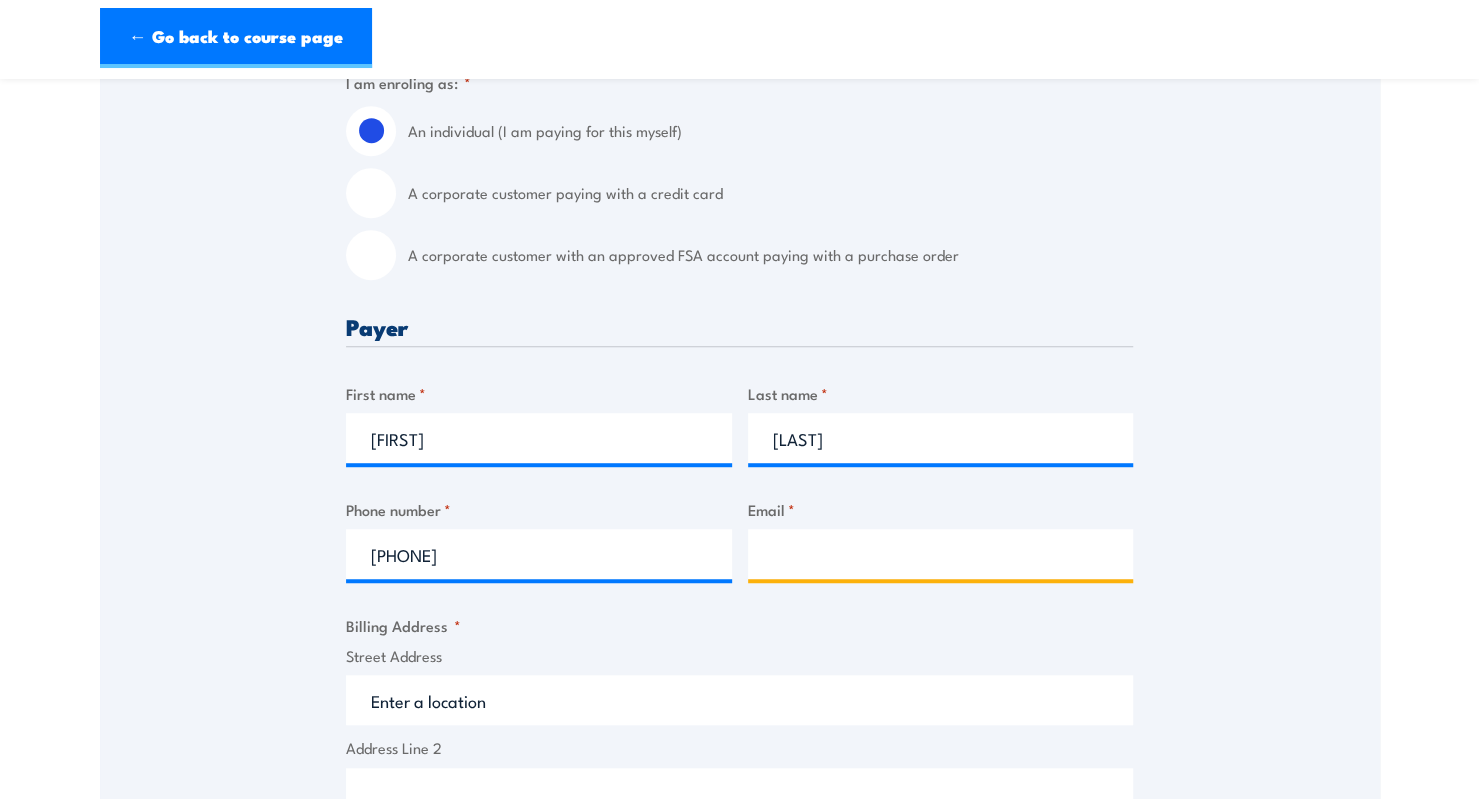 paste on "francis18smith@gmail.com" 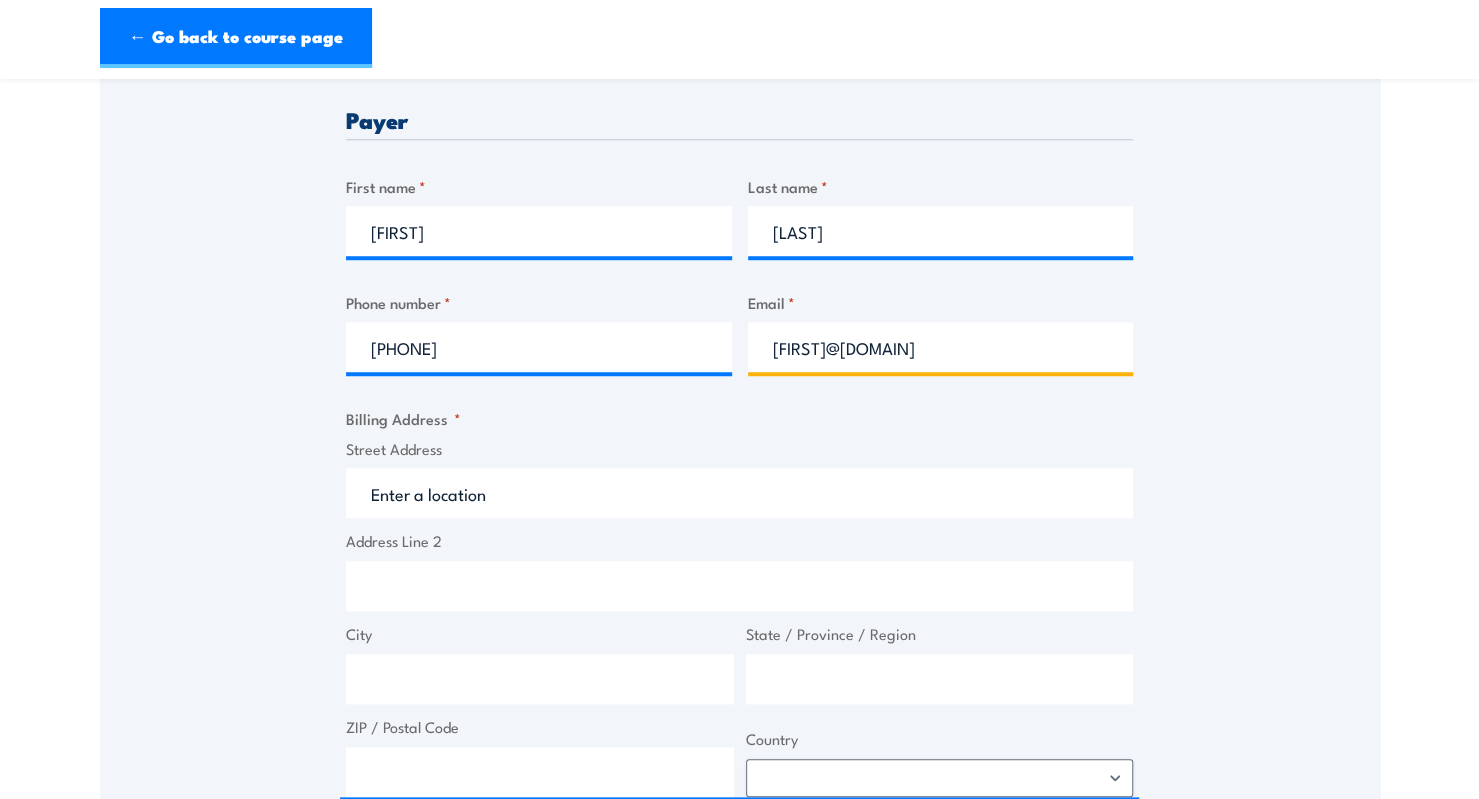 scroll, scrollTop: 762, scrollLeft: 0, axis: vertical 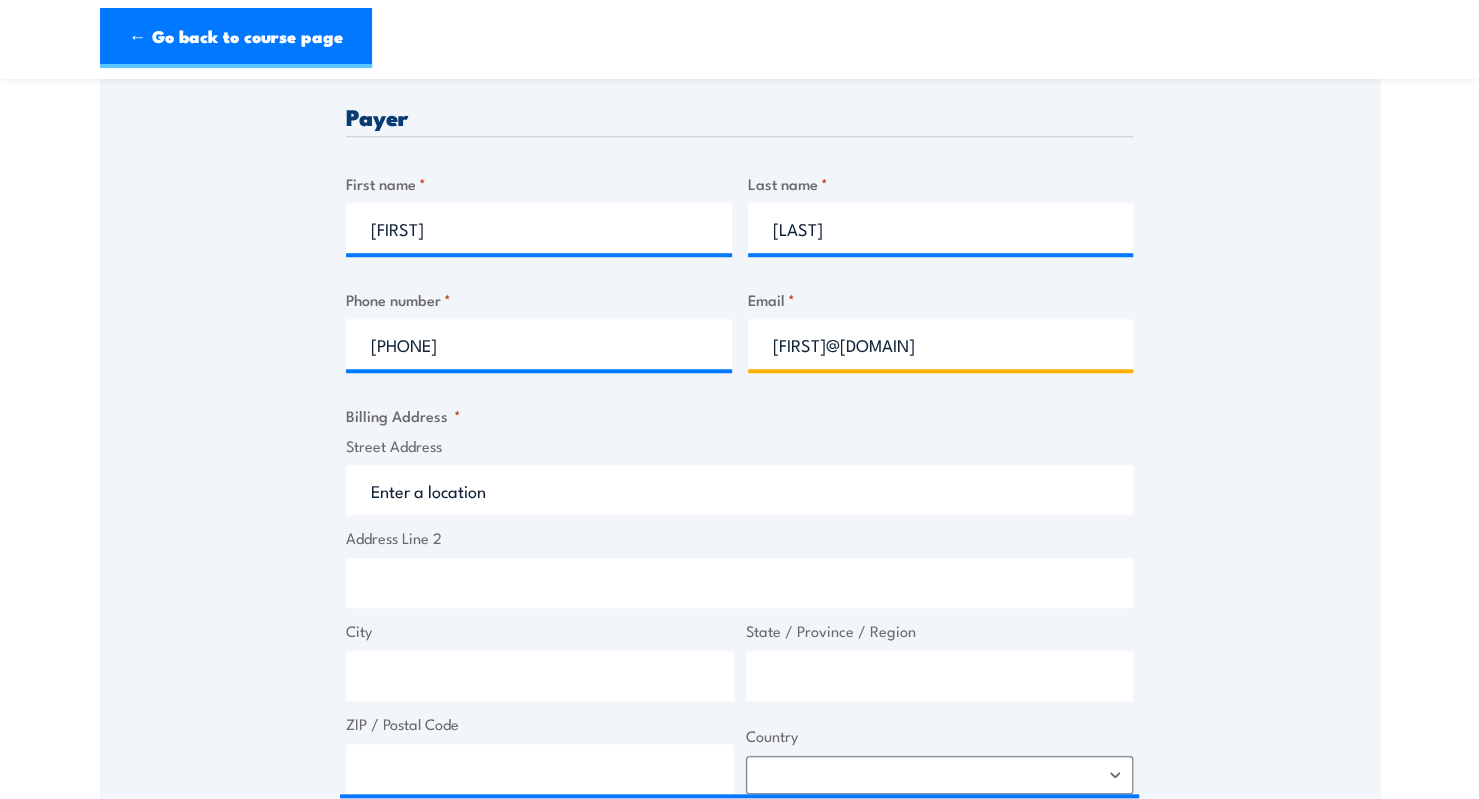 type on "francis18smith@gmail.com" 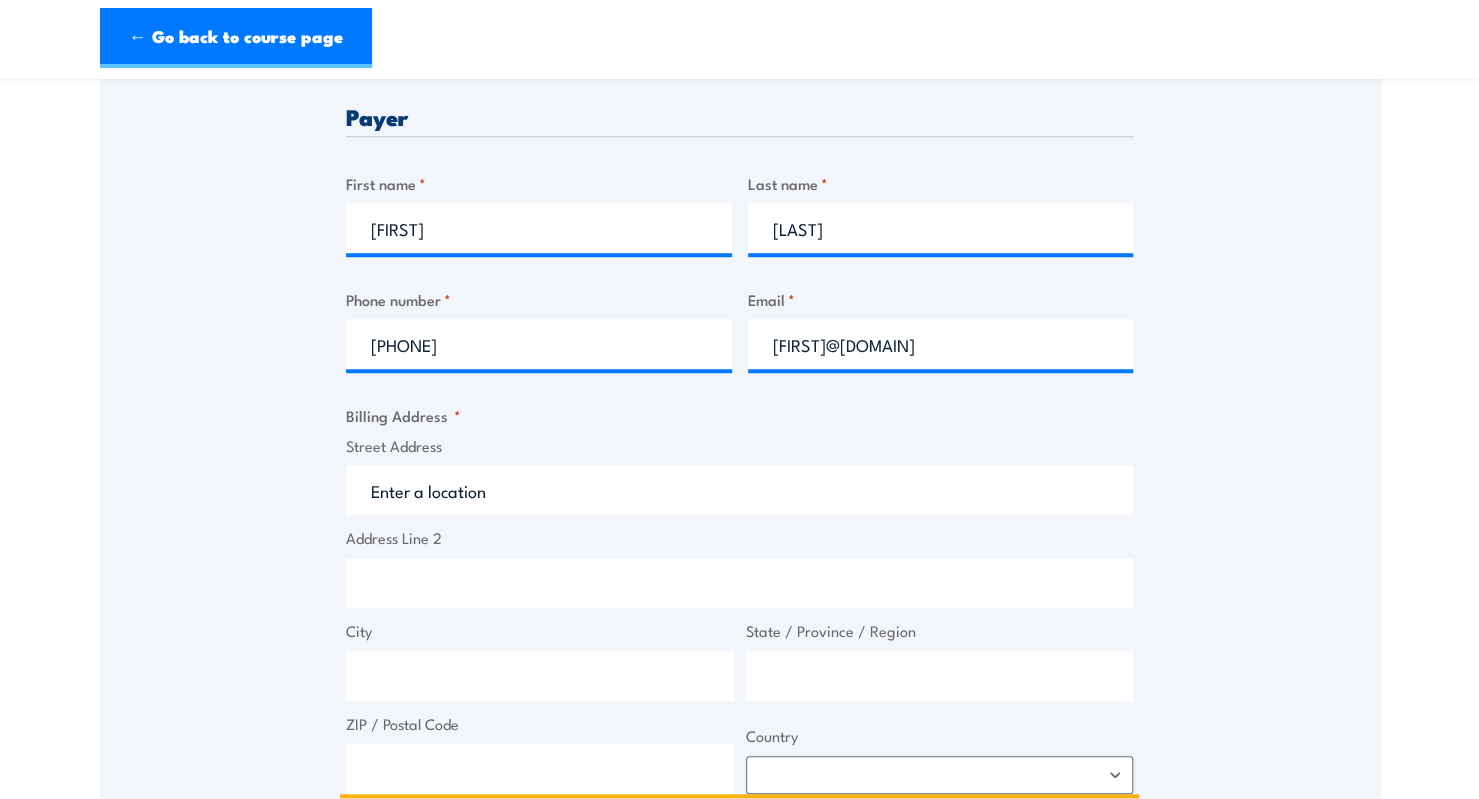 click on "Street Address" at bounding box center (739, 490) 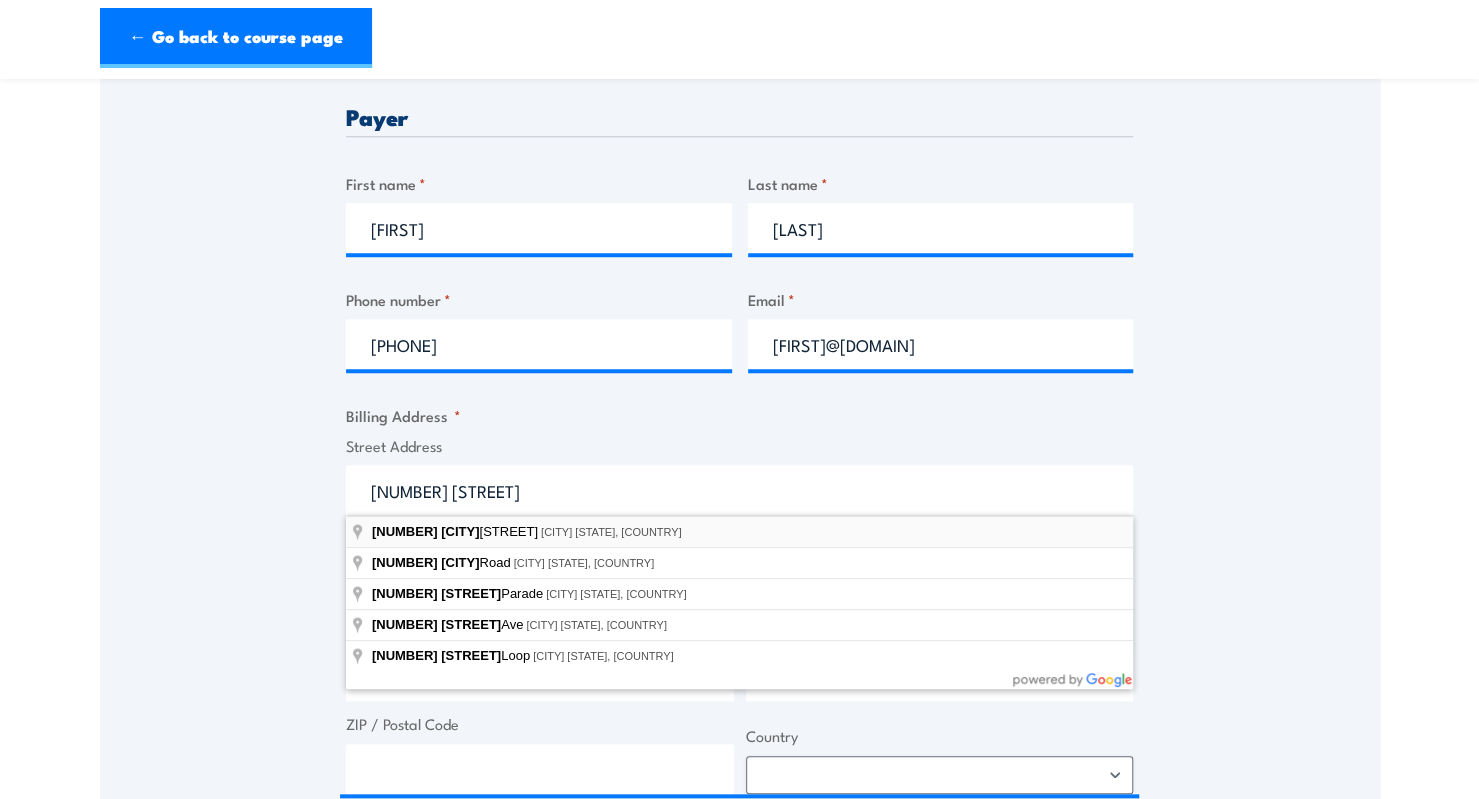 type on "116 Kingsland Road North, Bexley North NSW, Australia" 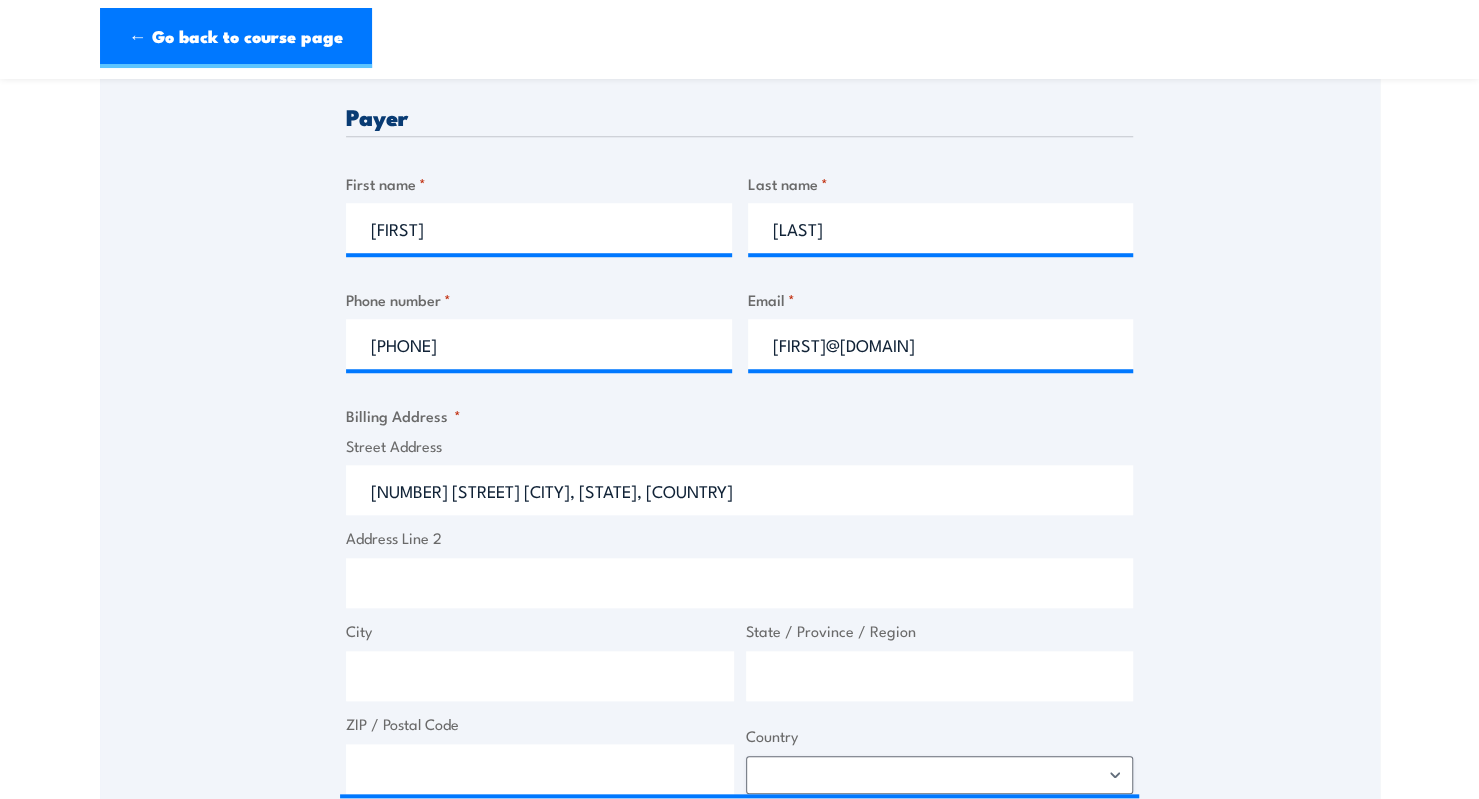 type on "116 Kingsland Rd N" 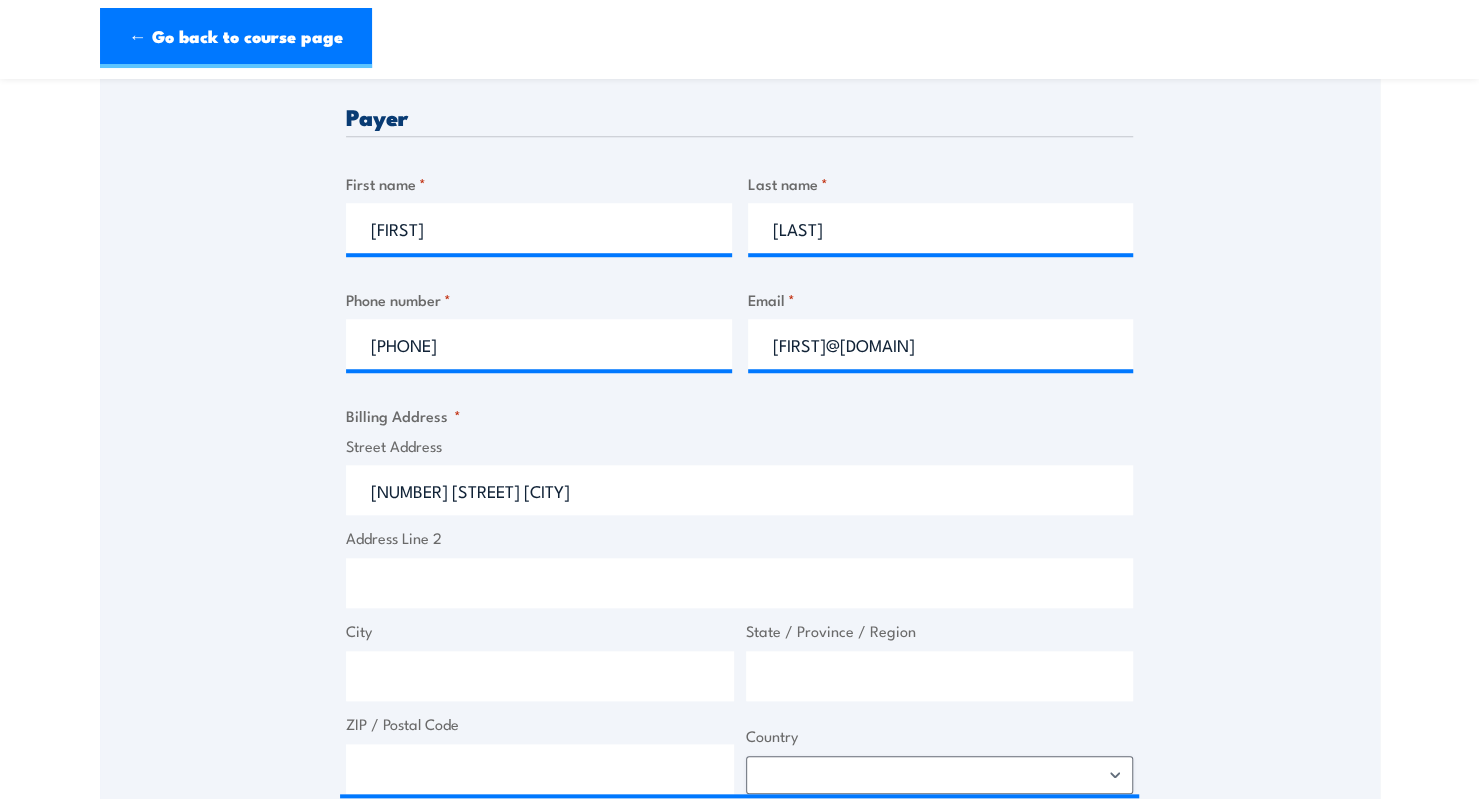 type on "Bexley North" 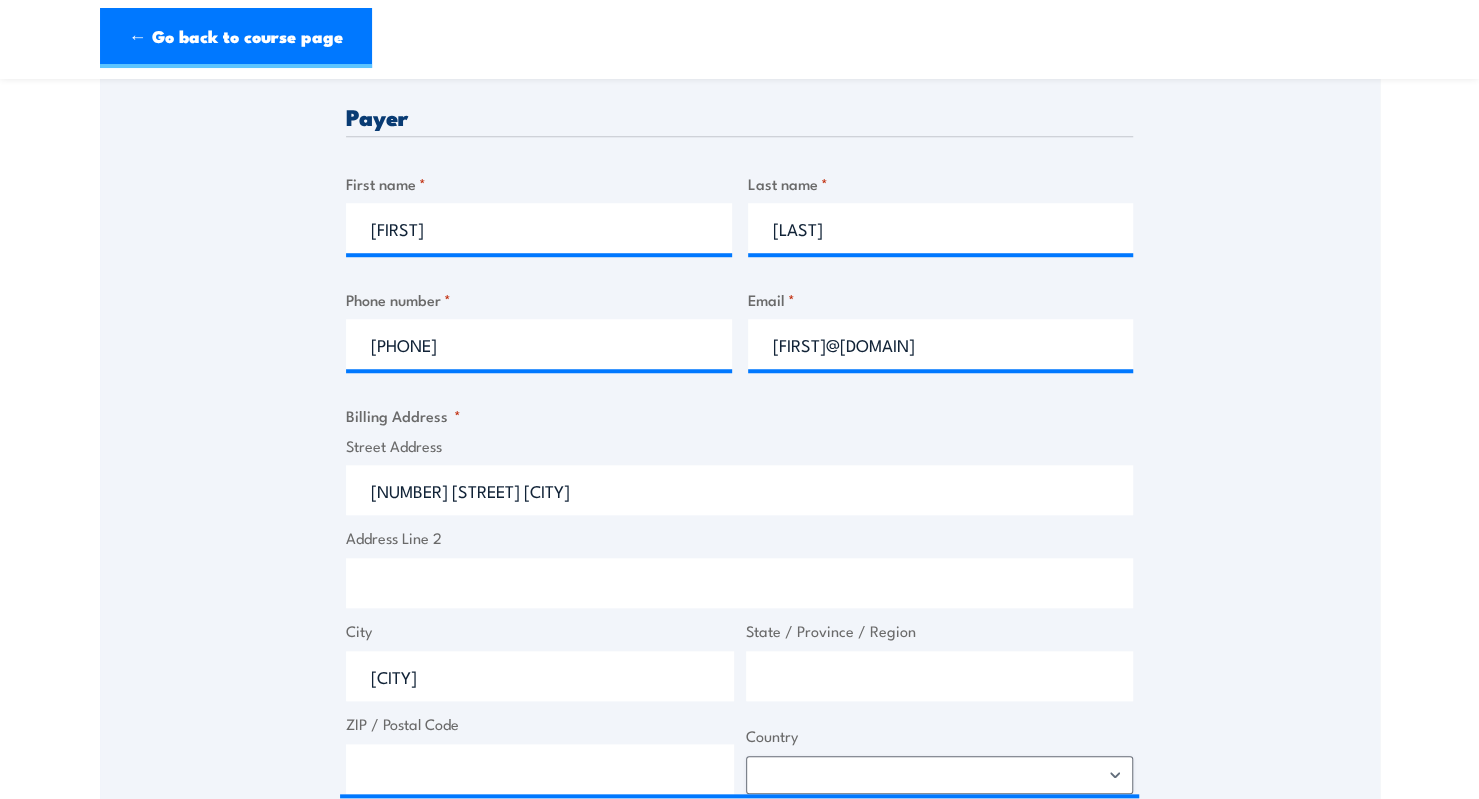 type on "New South Wales" 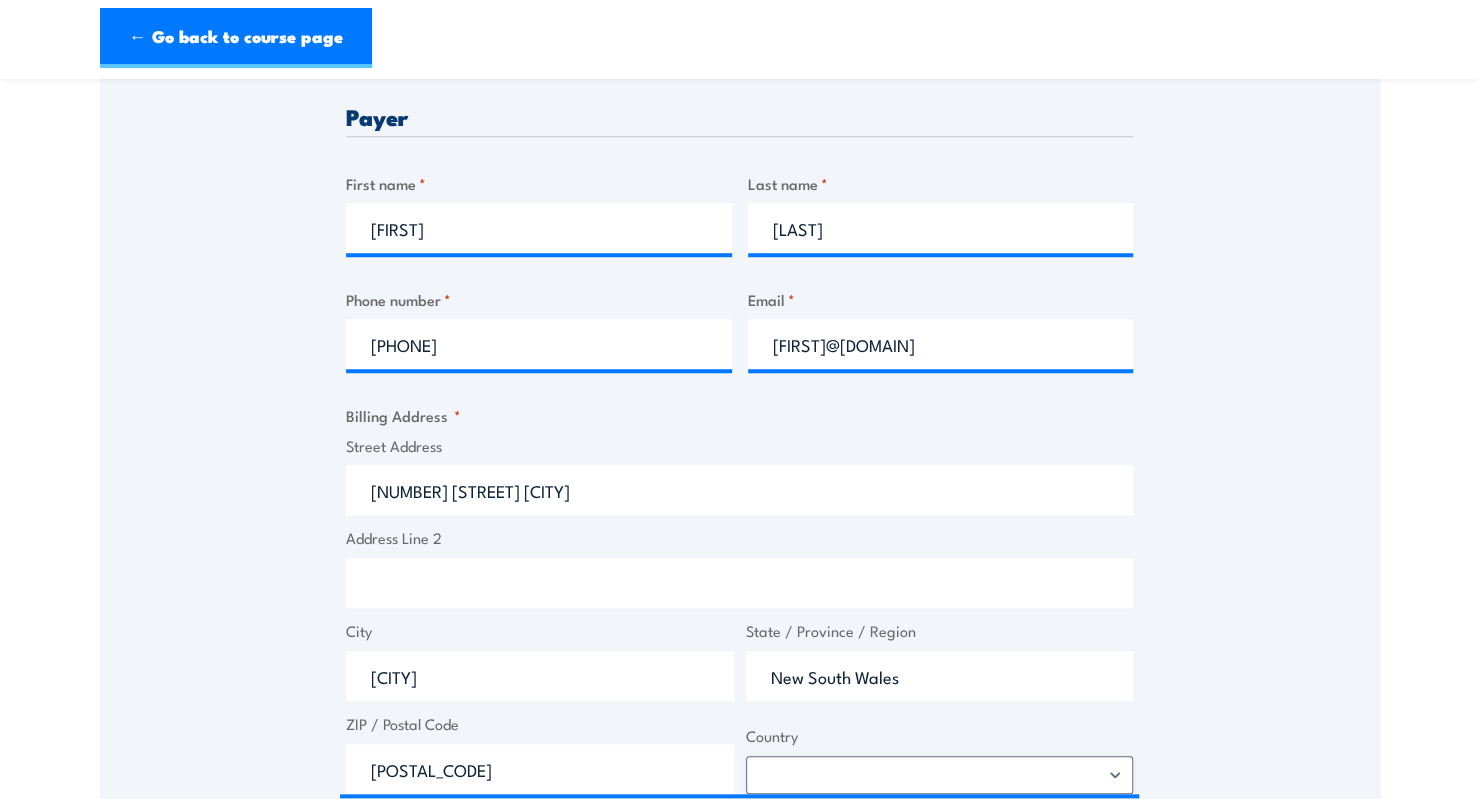select on "Australia" 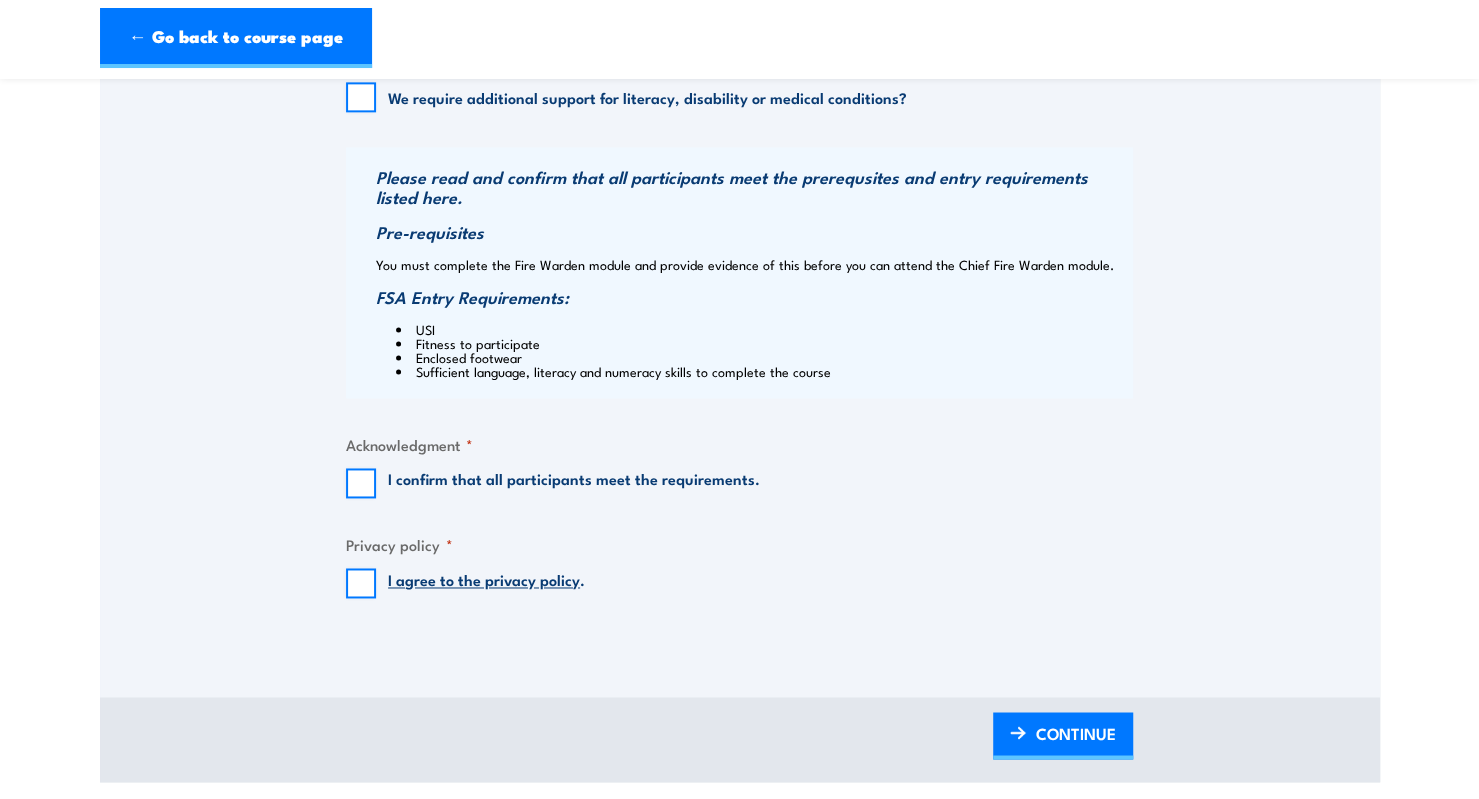 scroll, scrollTop: 1546, scrollLeft: 0, axis: vertical 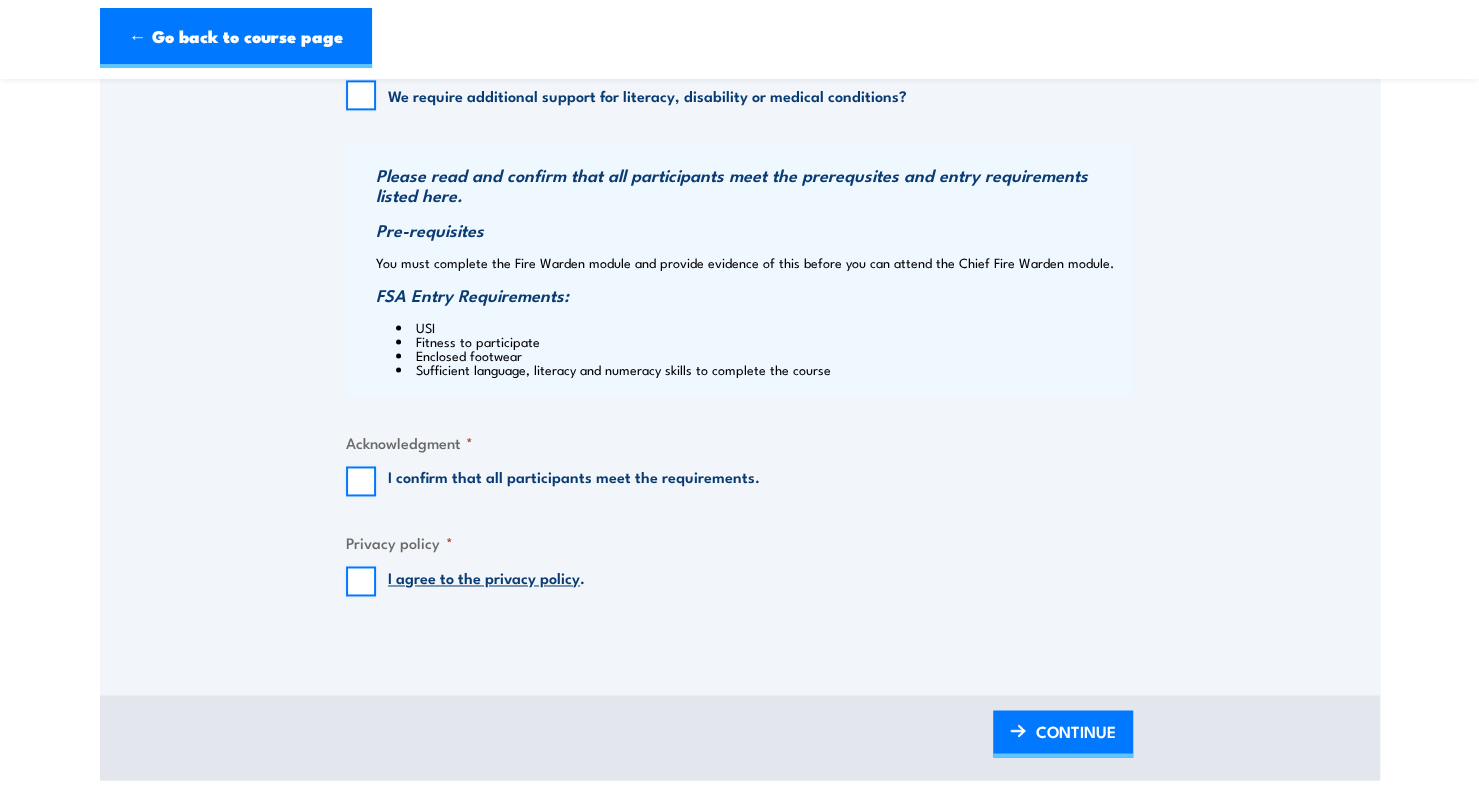 click on "I confirm that all participants meet the requirements." at bounding box center (574, 481) 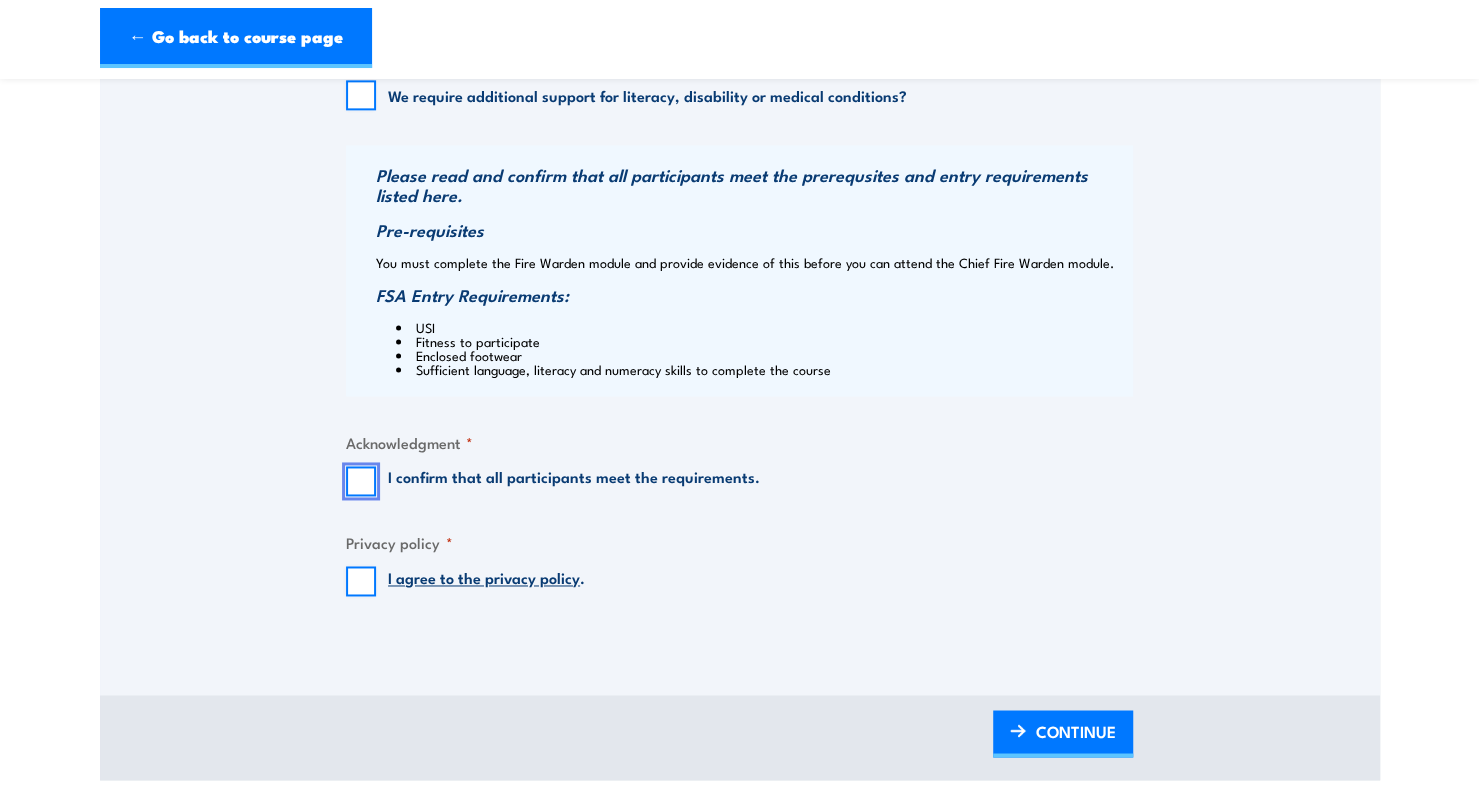 click on "I confirm that all participants meet the requirements." at bounding box center [361, 481] 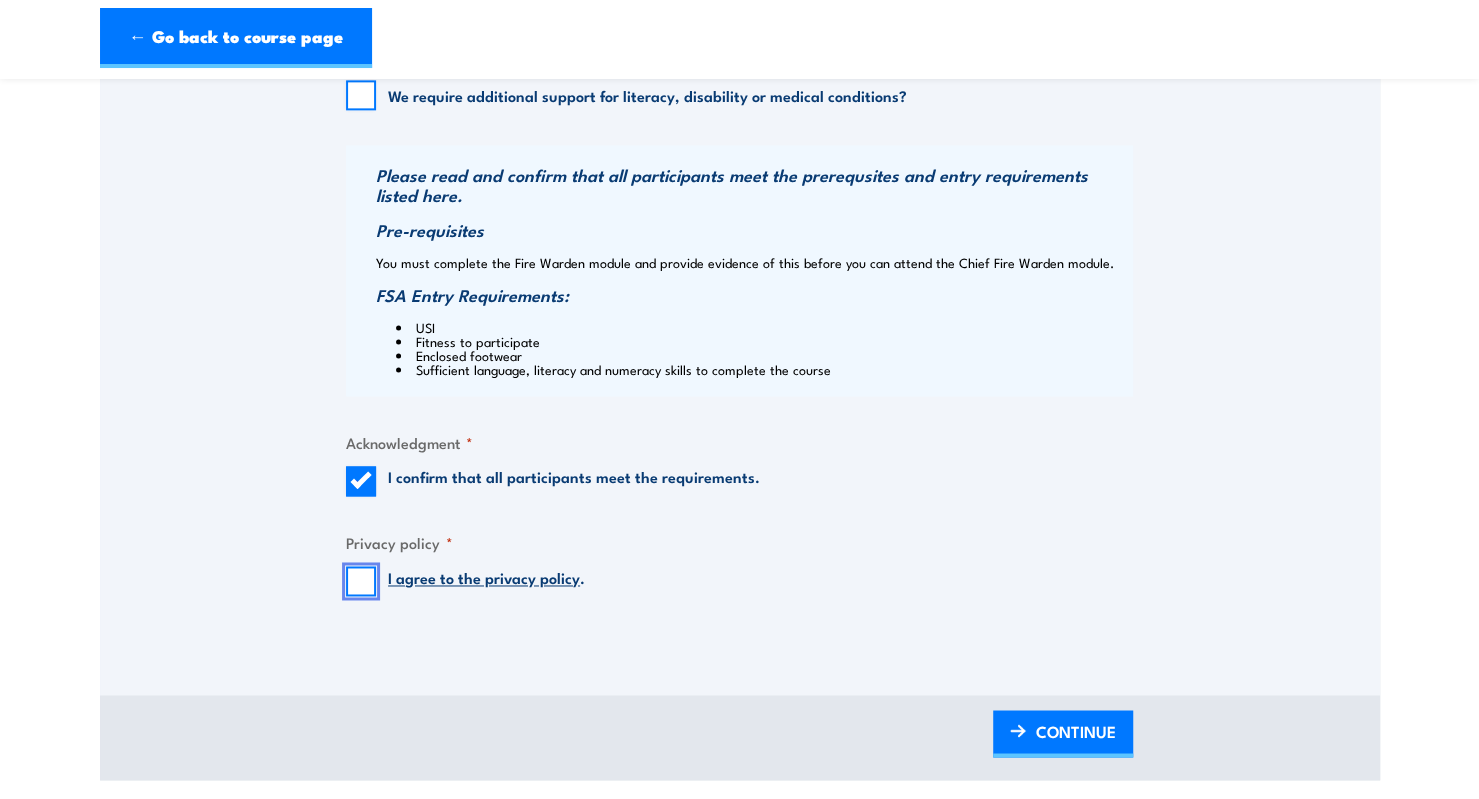 click on "I agree to the privacy policy ." at bounding box center [361, 581] 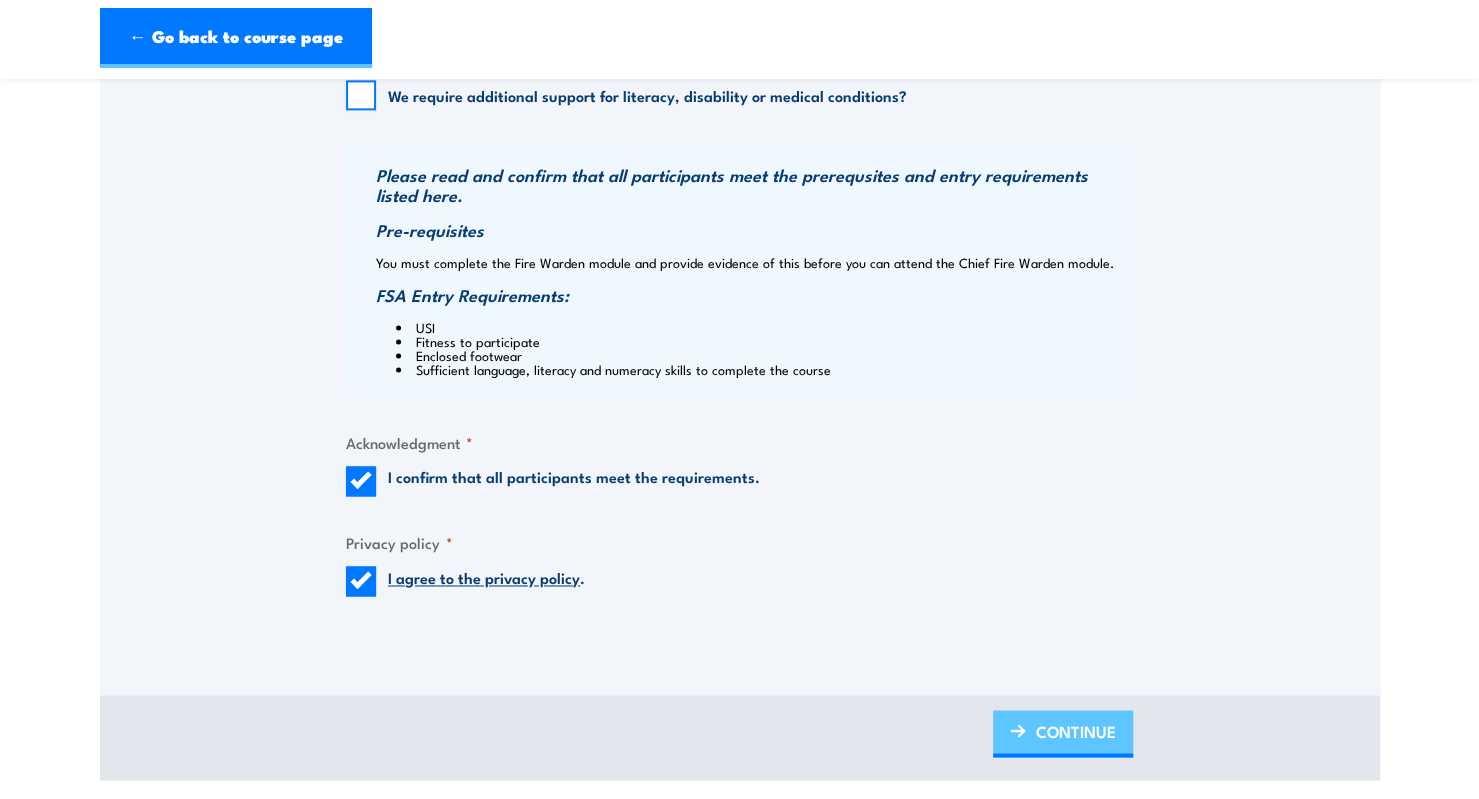 click on "CONTINUE" at bounding box center [1076, 730] 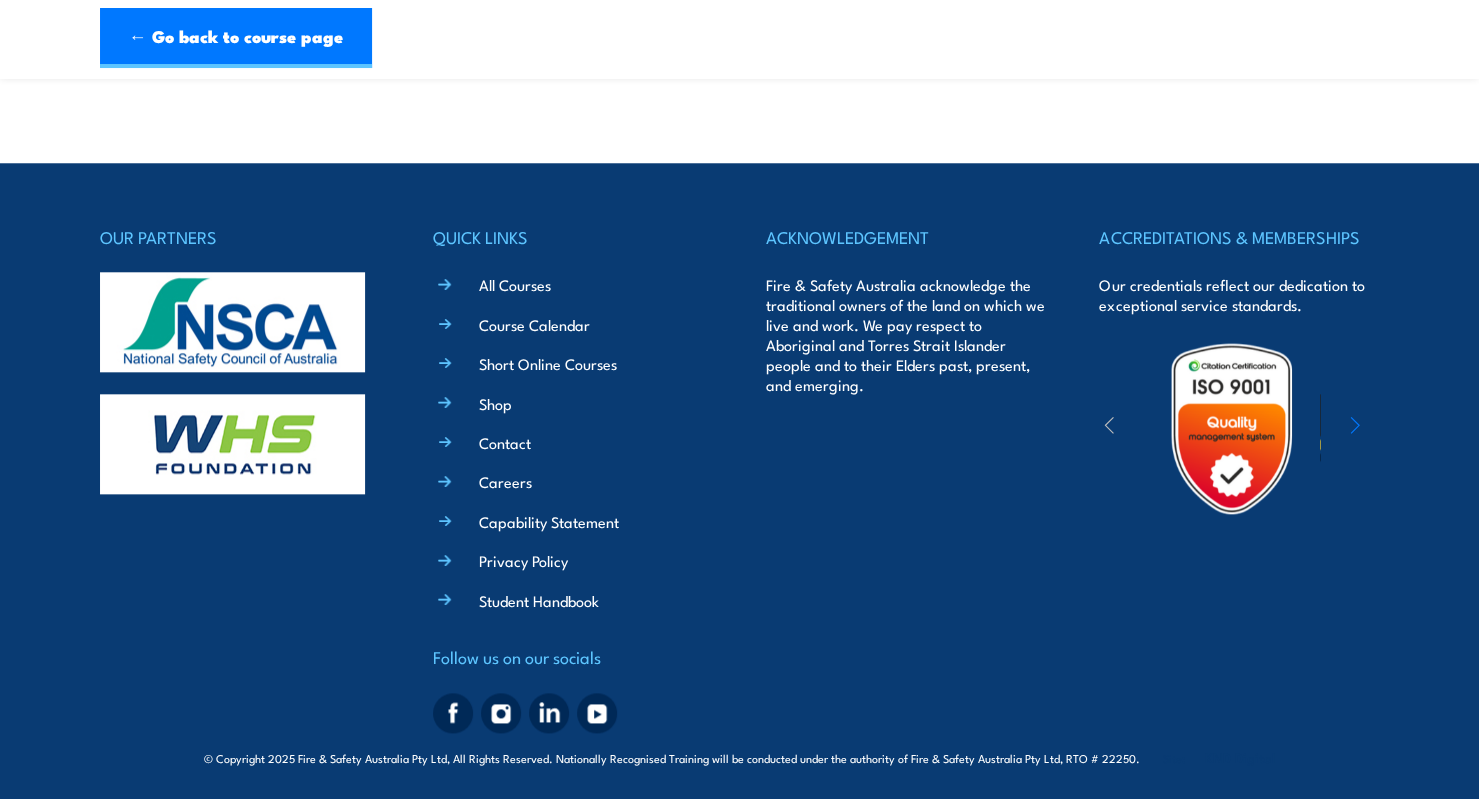 scroll, scrollTop: 0, scrollLeft: 0, axis: both 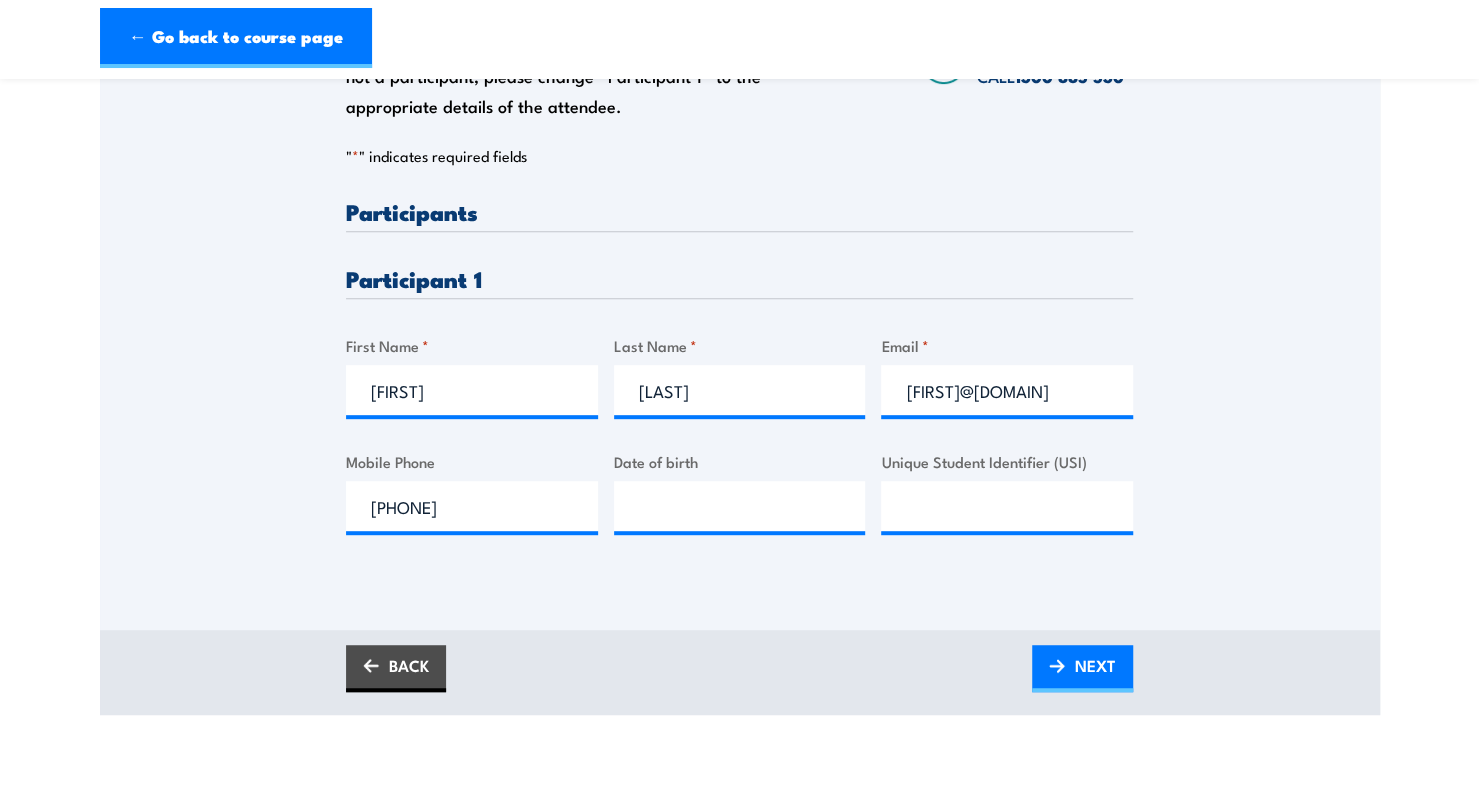 click on "BACK
NEXT" at bounding box center (740, 672) 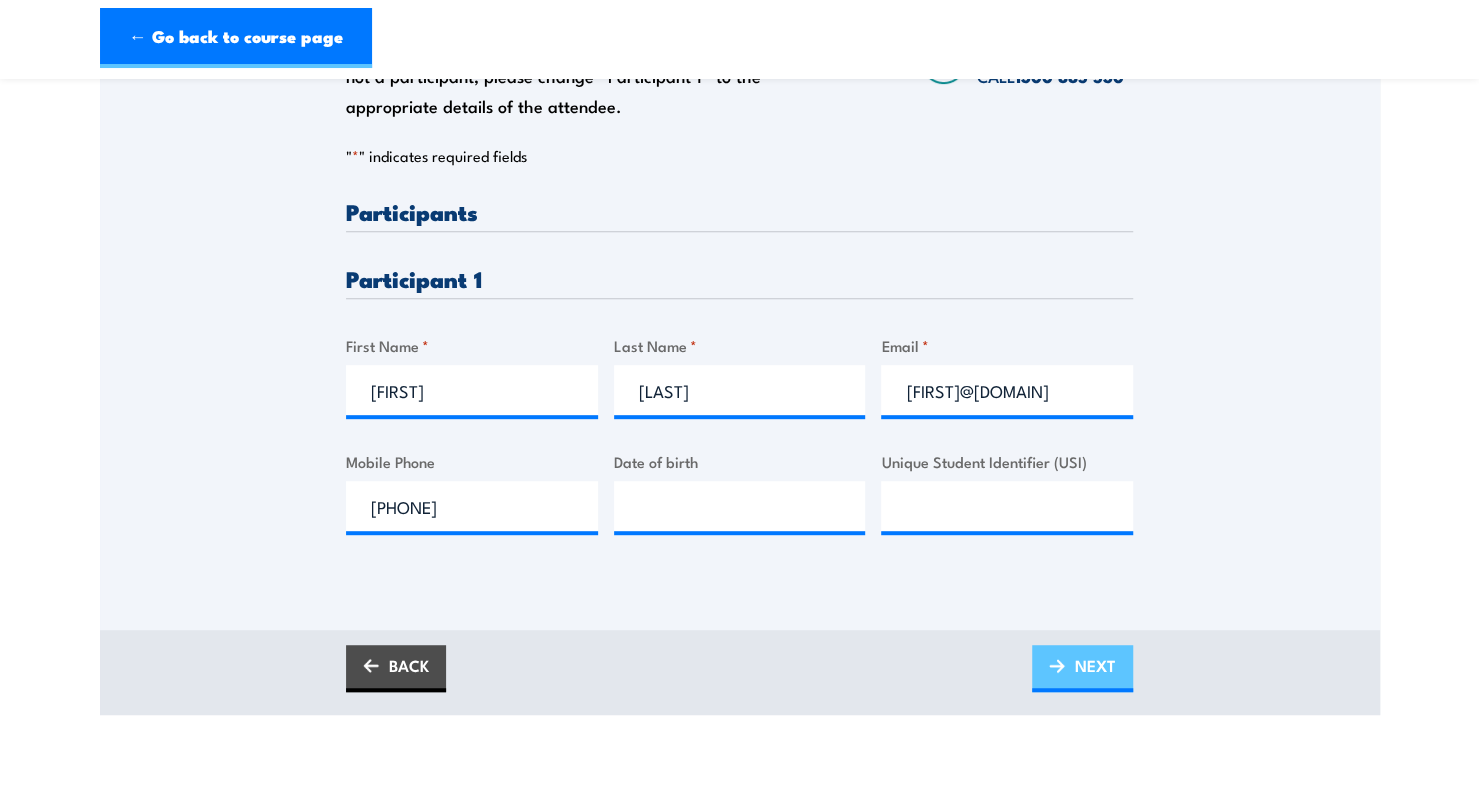 click on "NEXT" at bounding box center [1095, 665] 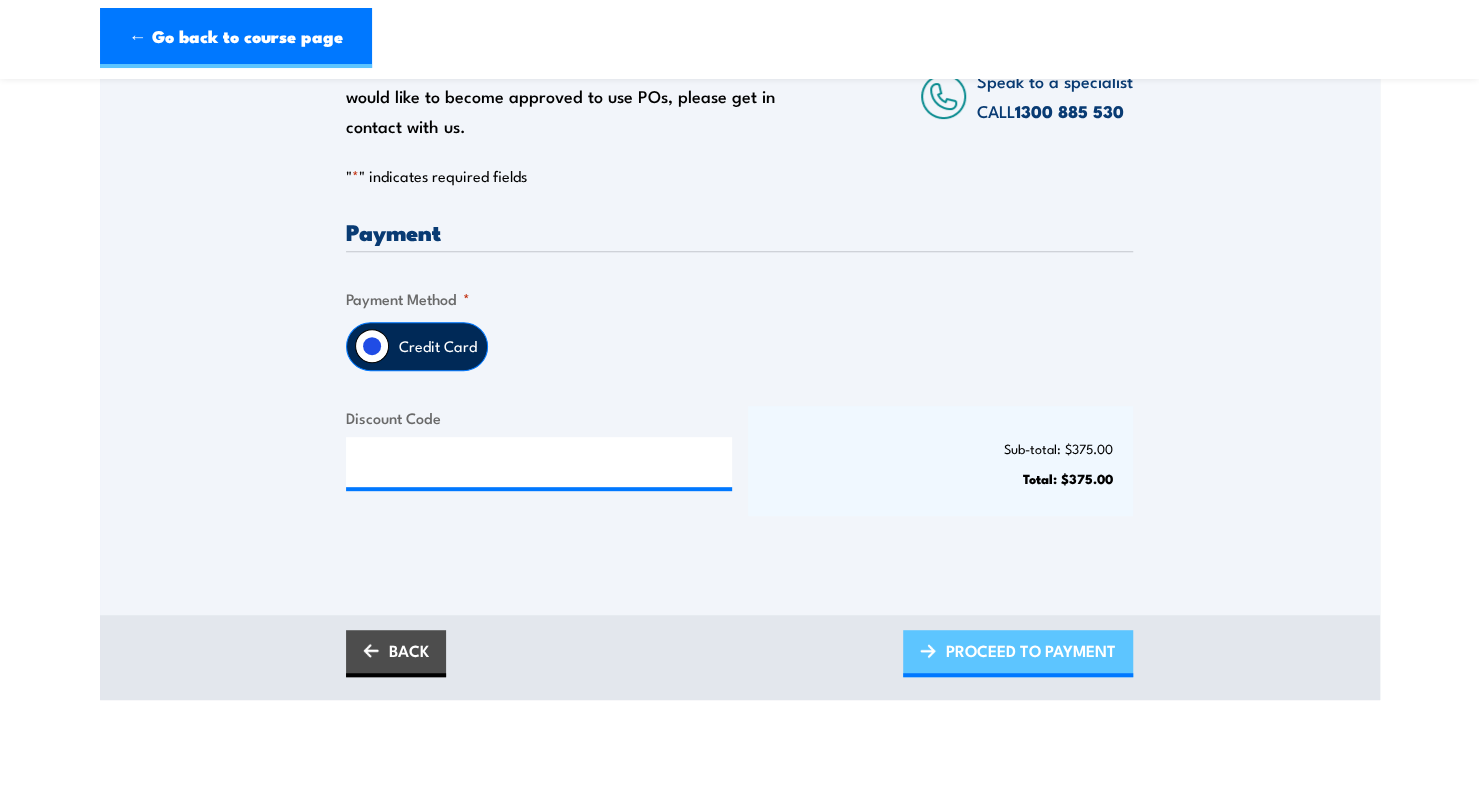 scroll, scrollTop: 193, scrollLeft: 0, axis: vertical 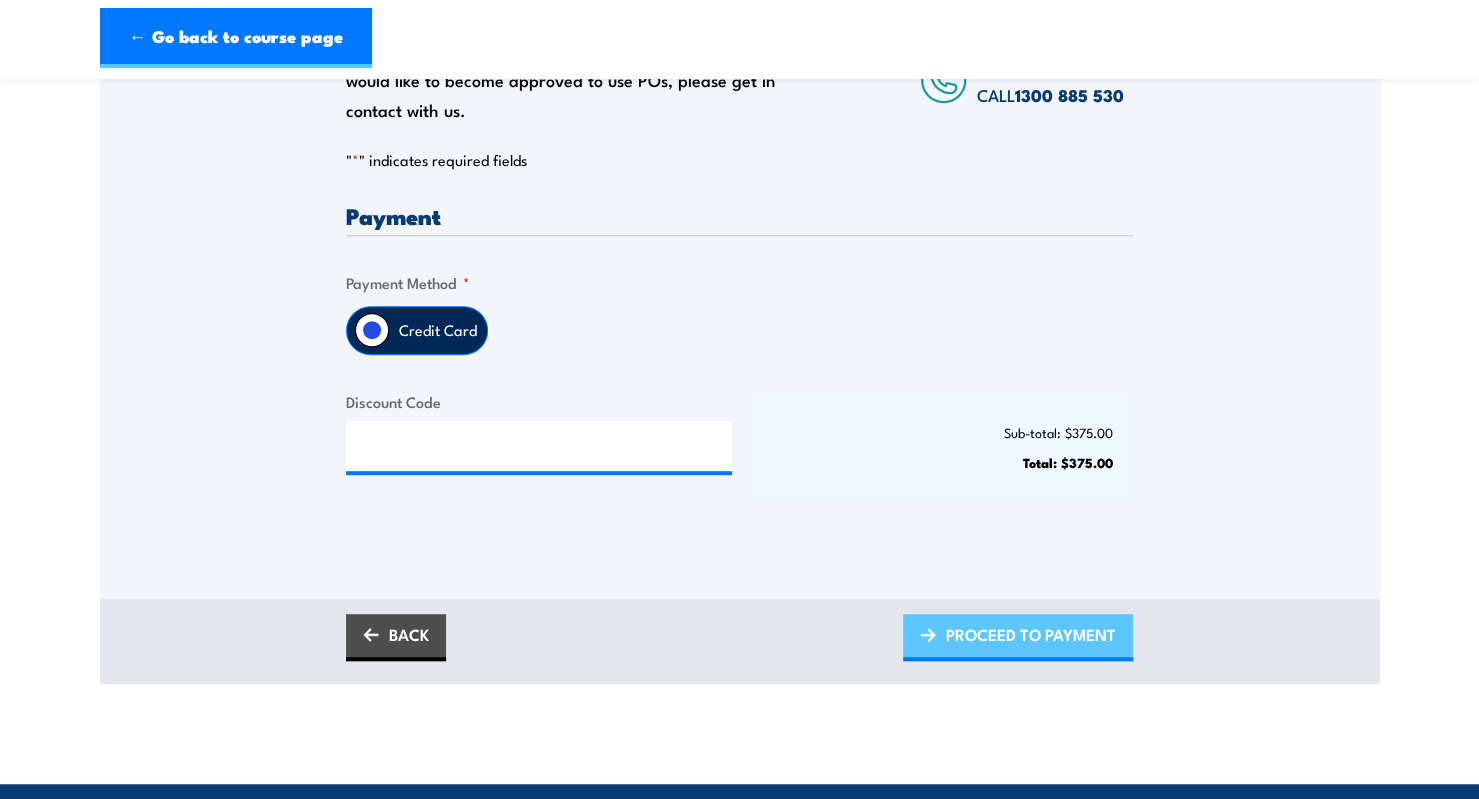 click on "PROCEED TO PAYMENT" at bounding box center [1031, 634] 